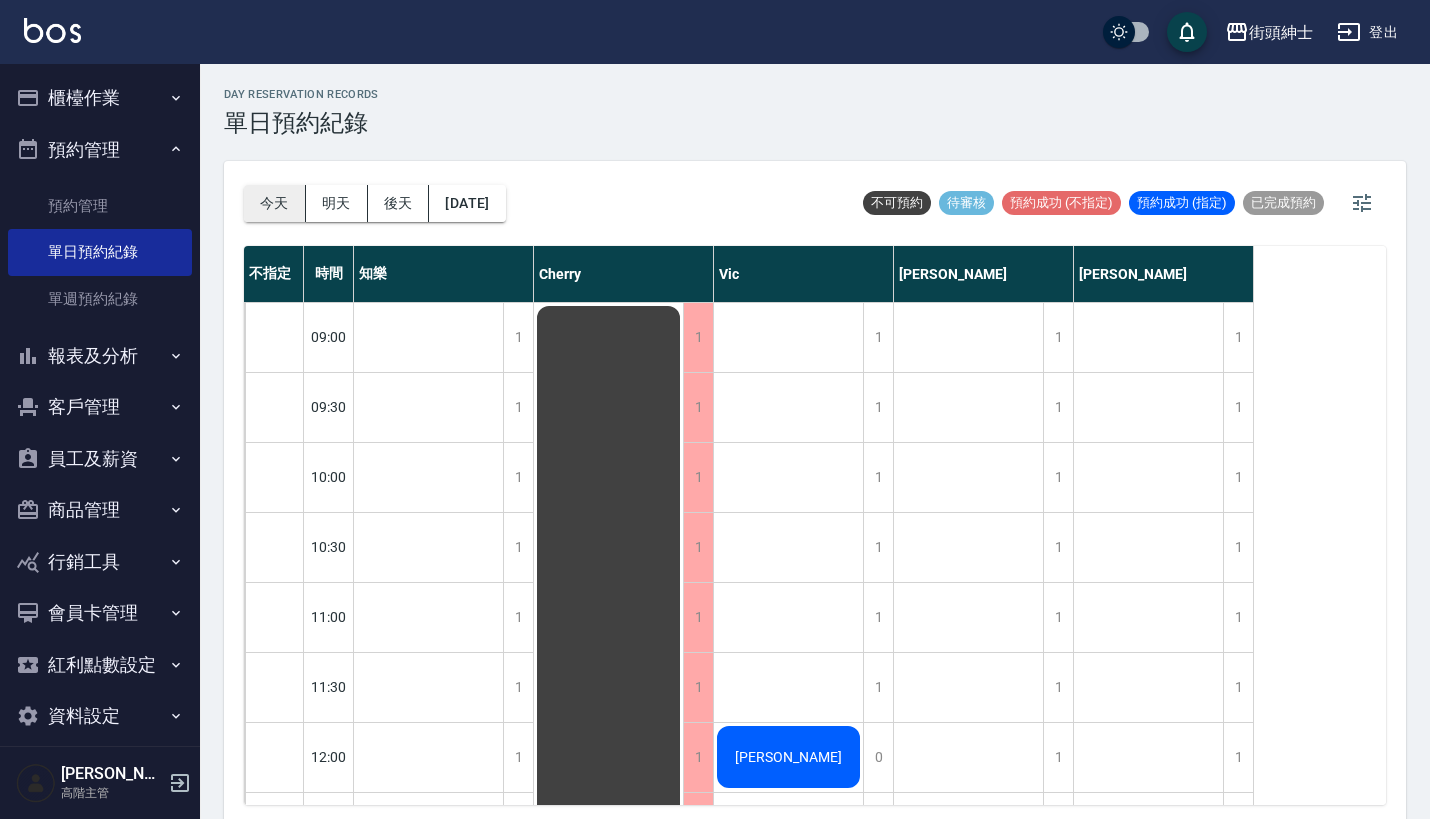 scroll, scrollTop: 0, scrollLeft: 0, axis: both 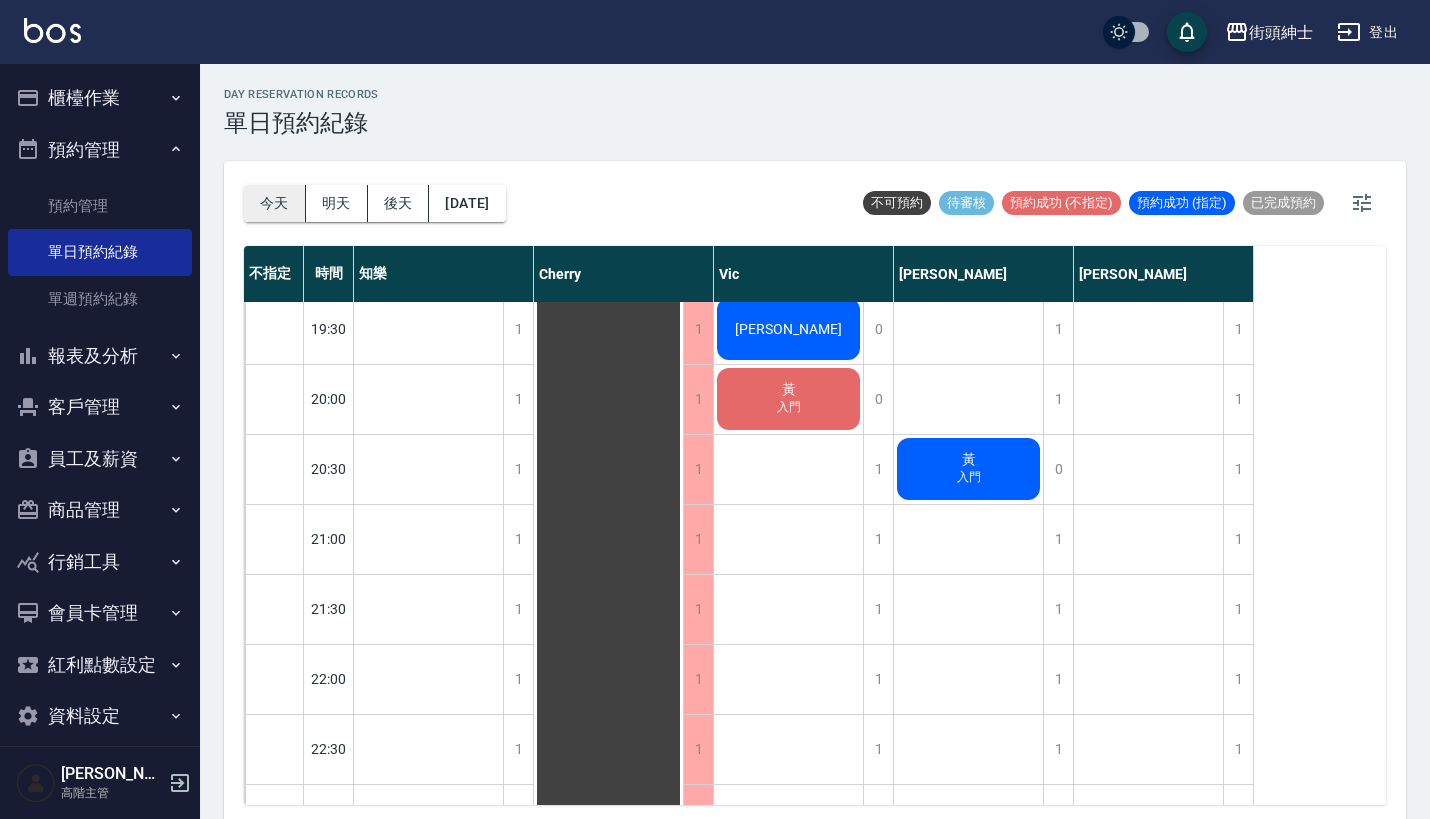 click on "今天" at bounding box center (275, 203) 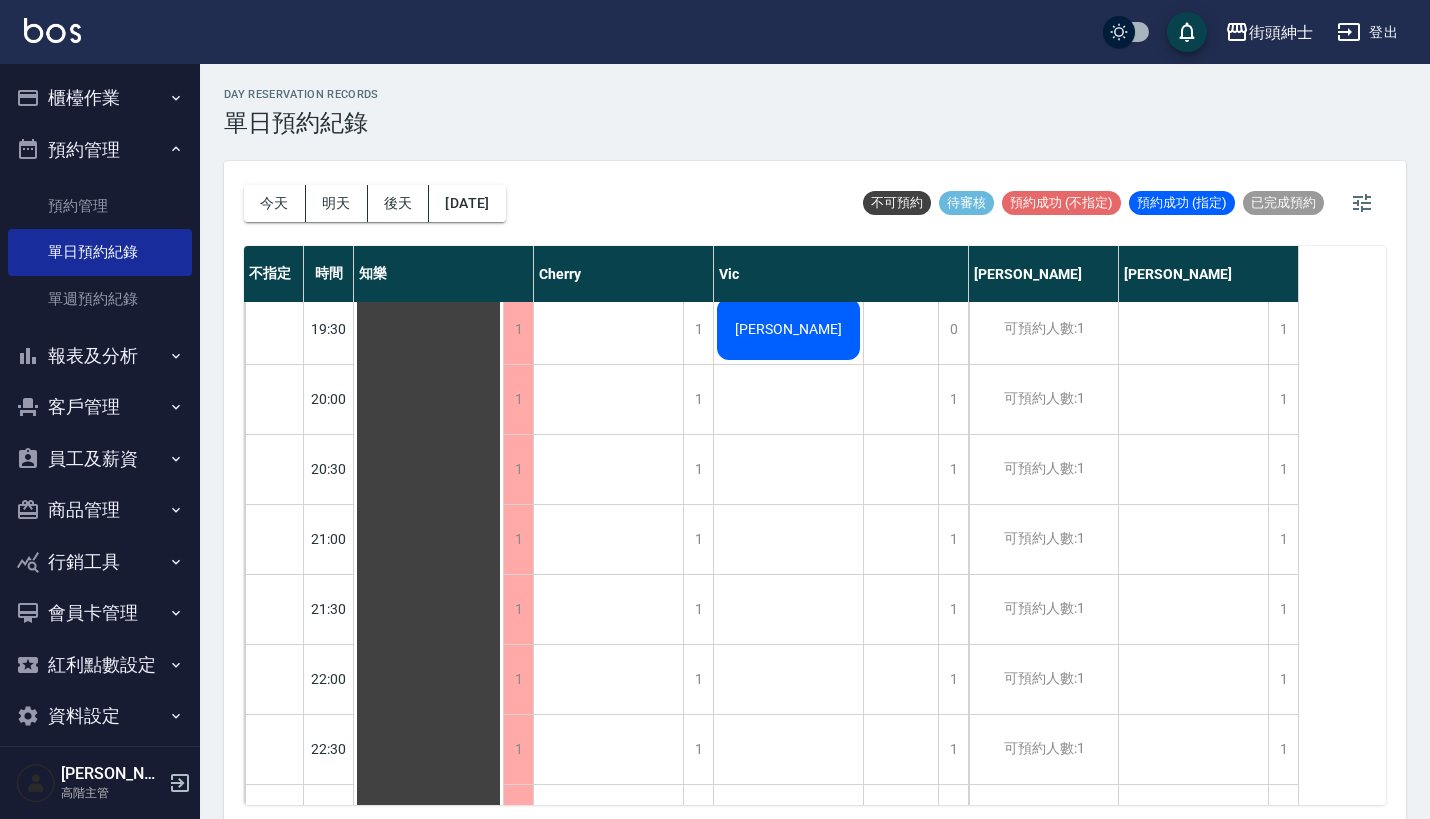 scroll, scrollTop: -1, scrollLeft: 0, axis: vertical 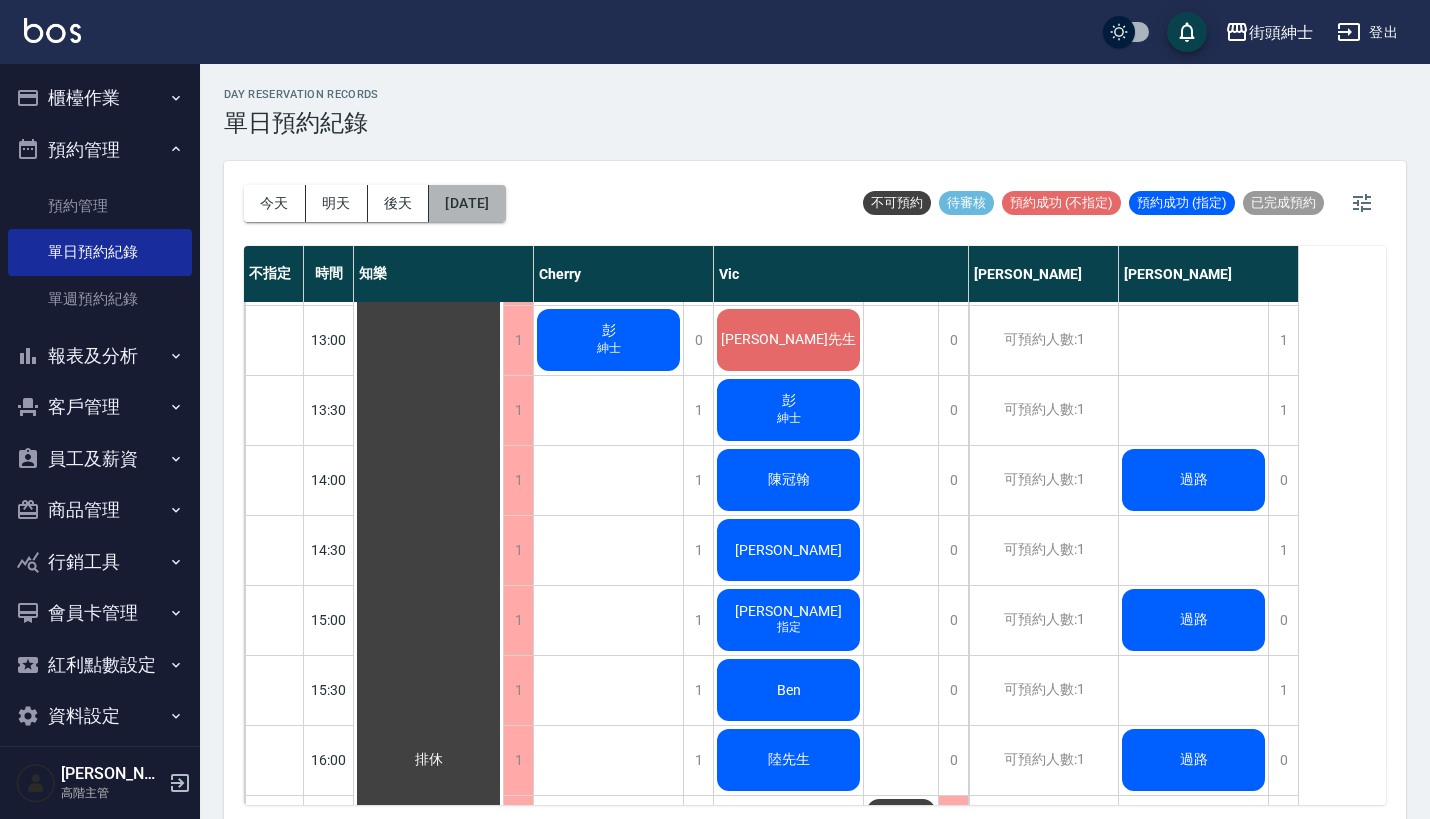 click on "[DATE]" at bounding box center (467, 203) 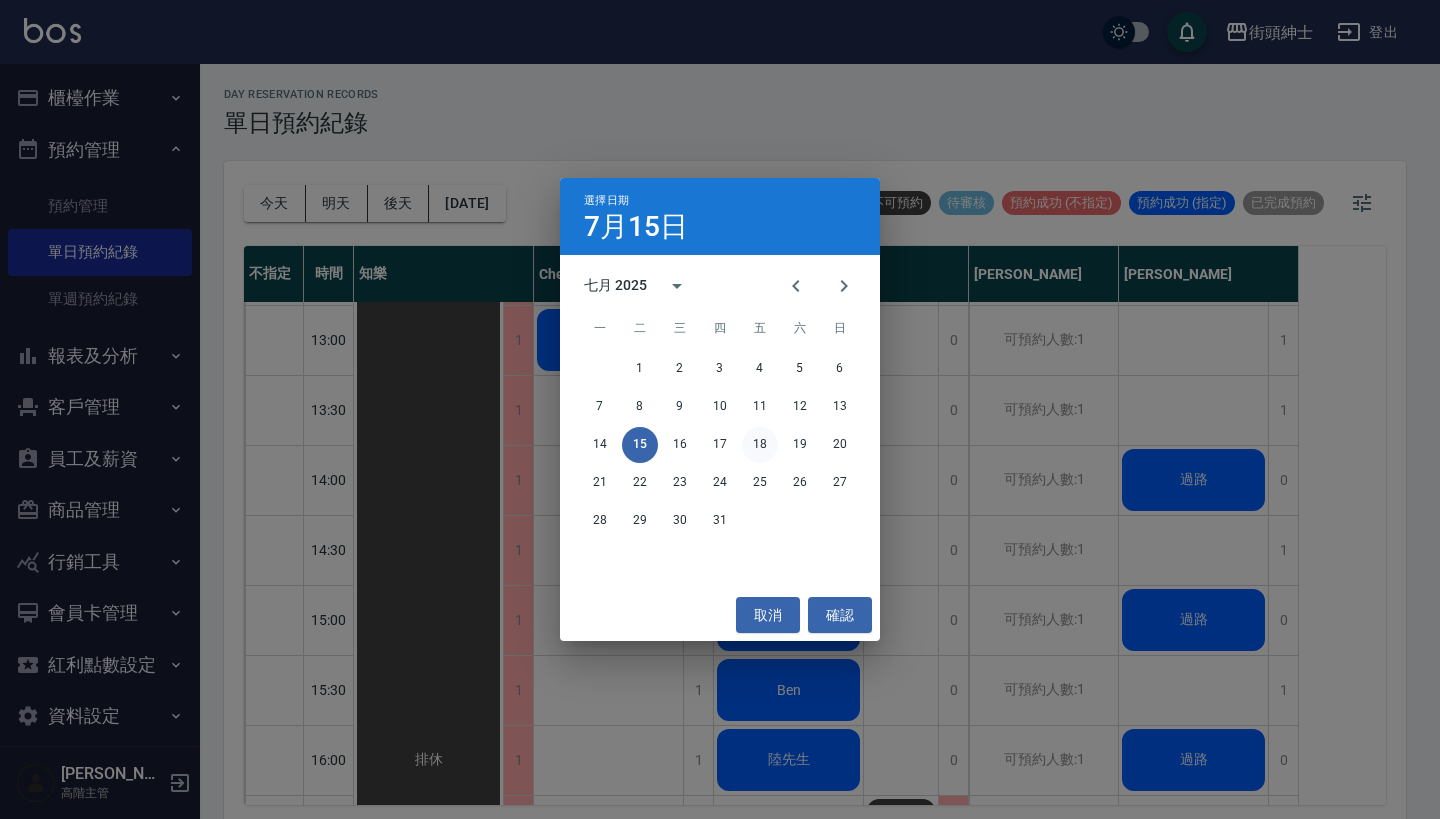 click on "18" at bounding box center [760, 445] 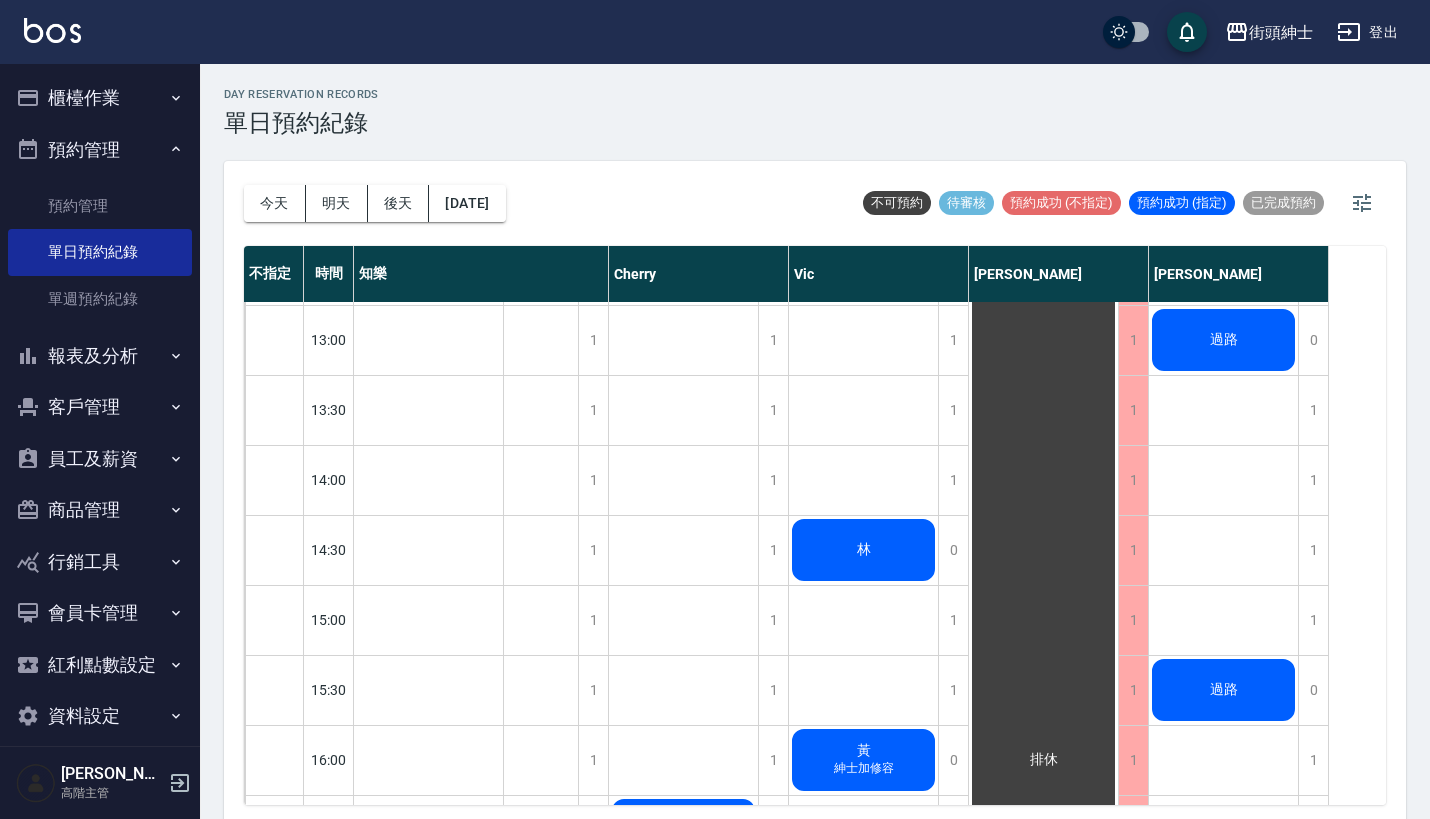 scroll, scrollTop: -3, scrollLeft: 0, axis: vertical 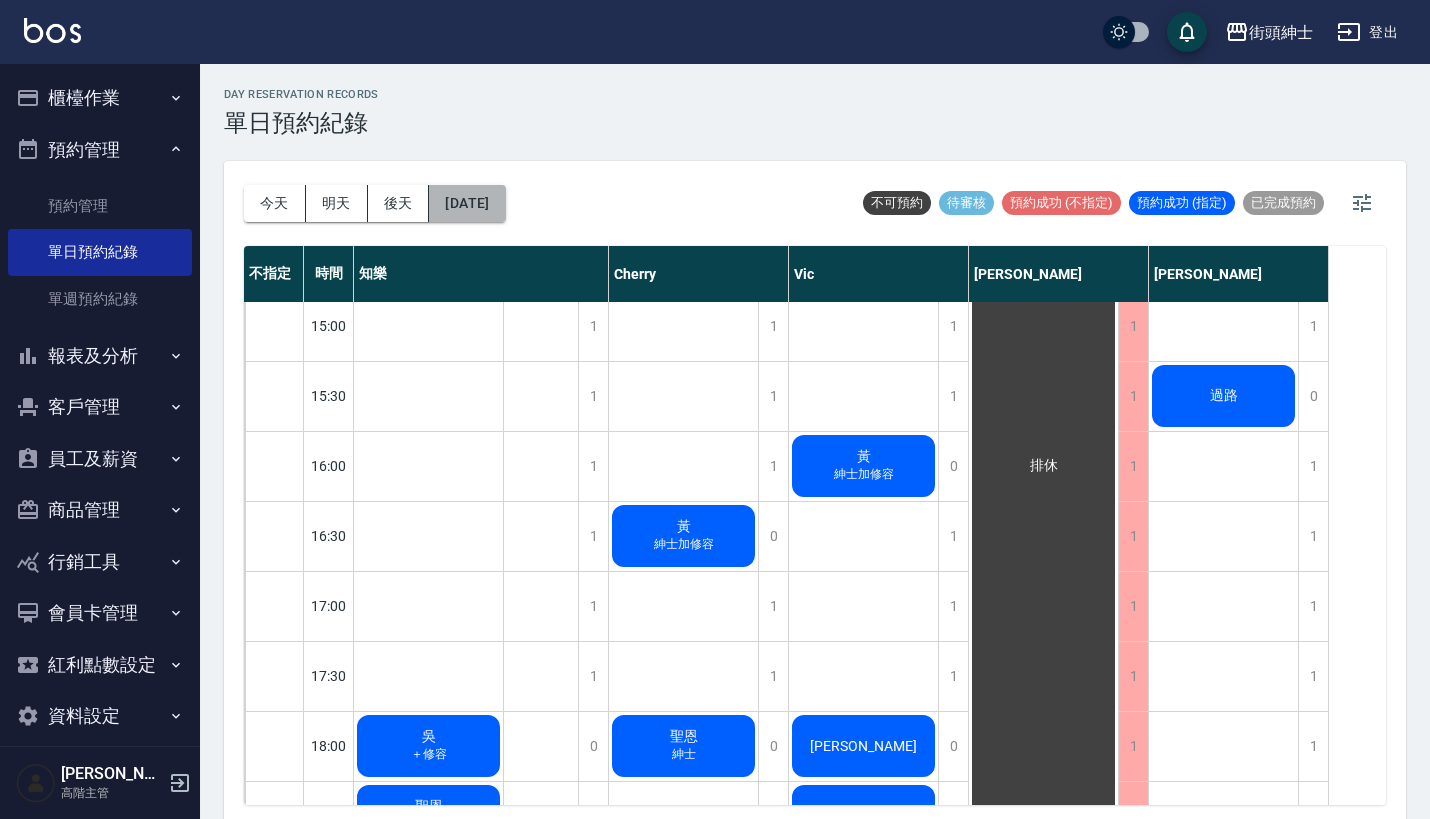 click on "[DATE]" at bounding box center [467, 203] 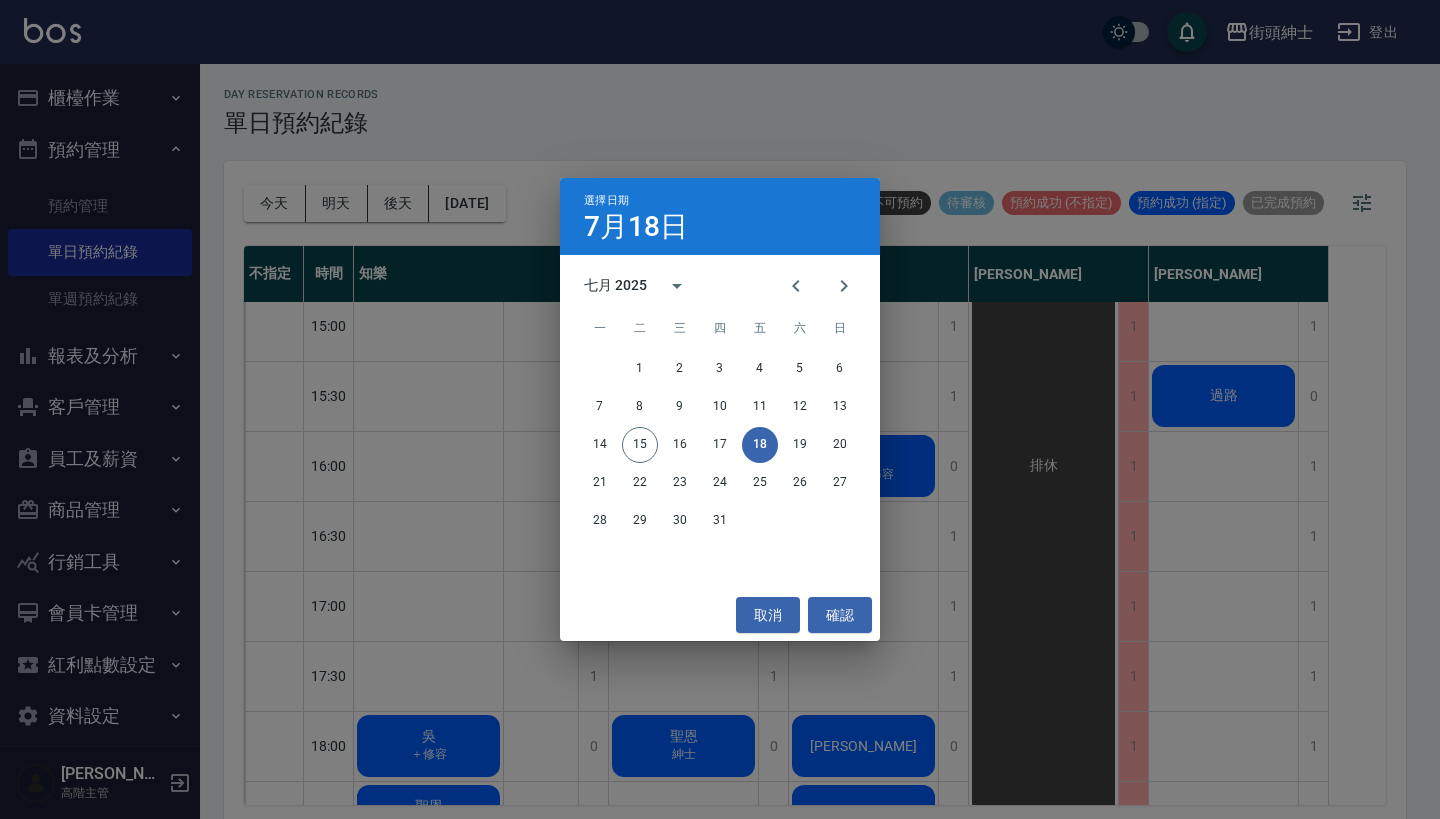 click on "選擇日期 [DATE] 七月 2025 一 二 三 四 五 六 日 1 2 3 4 5 6 7 8 9 10 11 12 13 14 15 16 17 18 19 20 21 22 23 24 25 26 27 28 29 30 31 取消 確認" at bounding box center [720, 409] 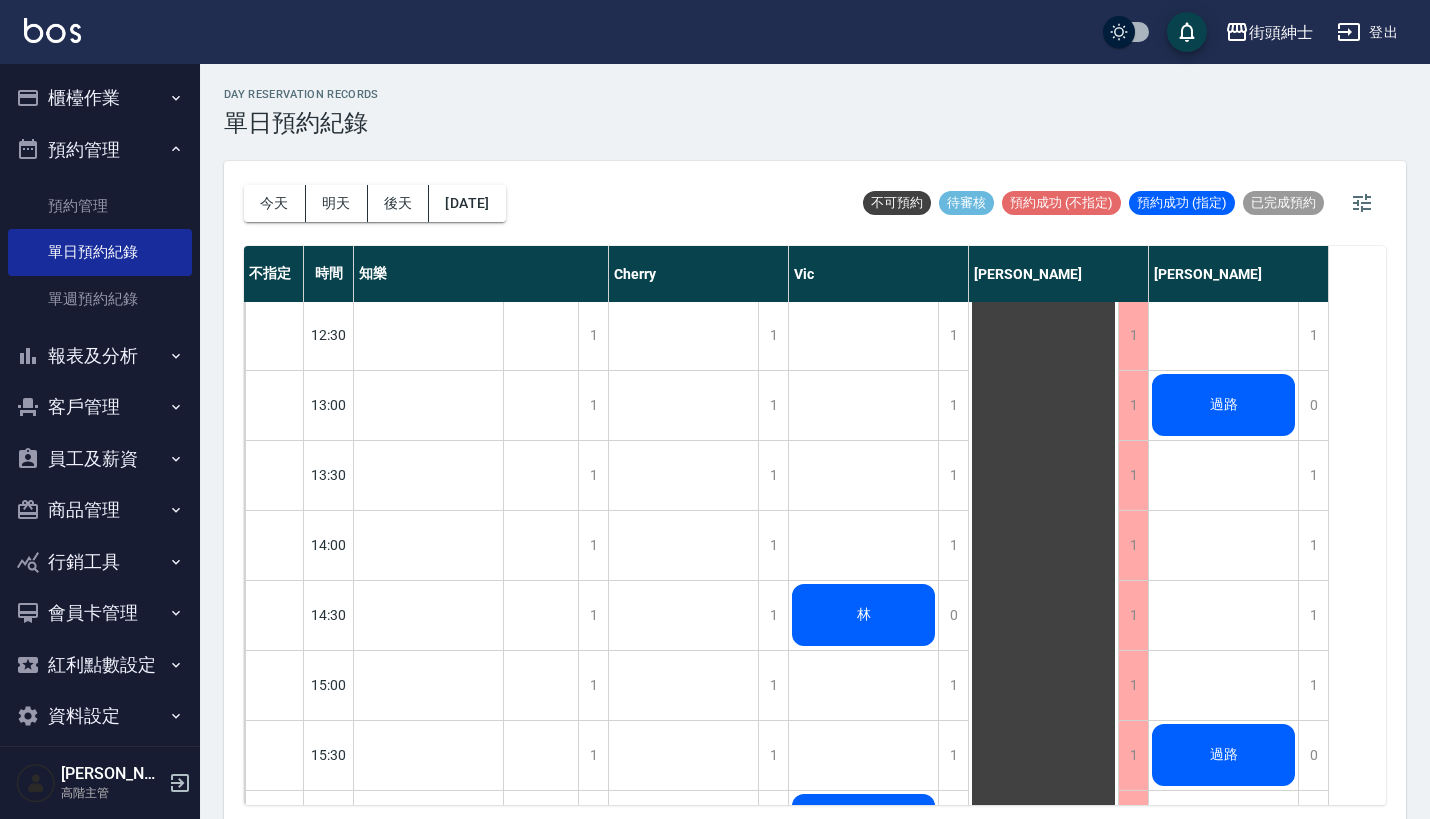scroll, scrollTop: 323, scrollLeft: 0, axis: vertical 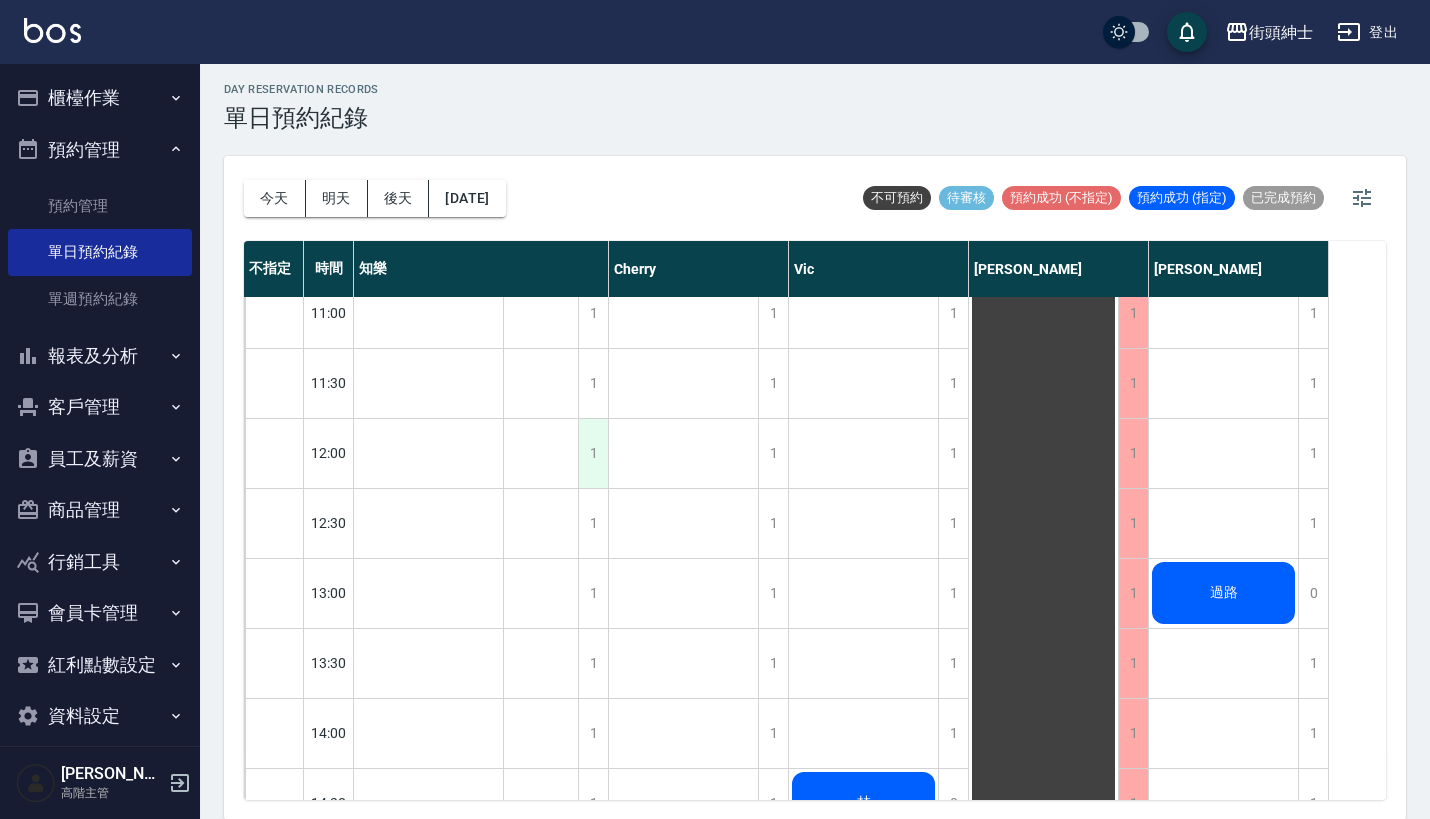 click on "1" at bounding box center (593, 453) 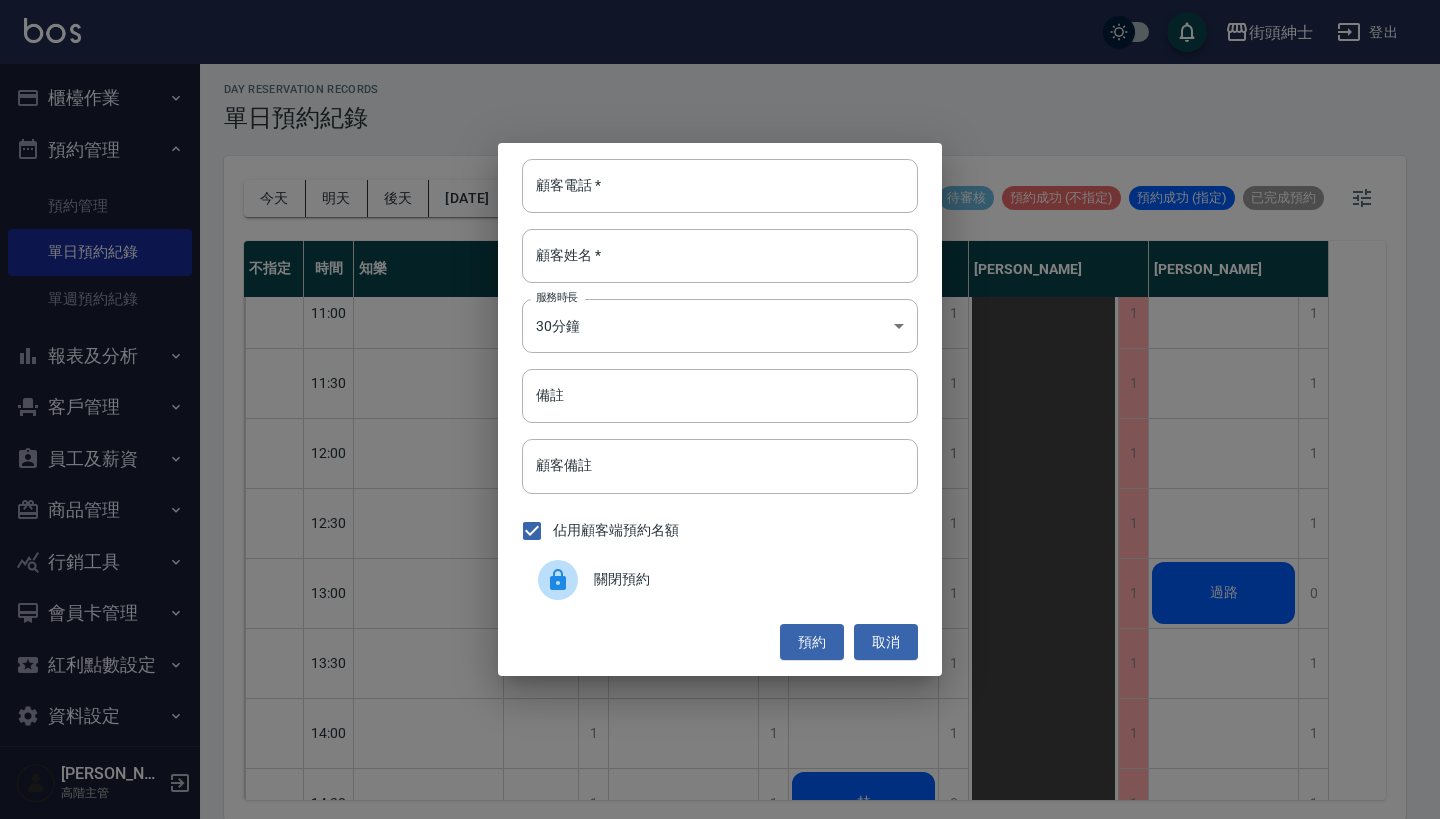click on "顧客電話   * 顧客電話   * 顧客姓名   * 顧客姓名   * 服務時長 30分鐘 1 服務時長 備註 備註 顧客備註 顧客備註 佔用顧客端預約名額 關閉預約 預約 取消" at bounding box center (720, 409) 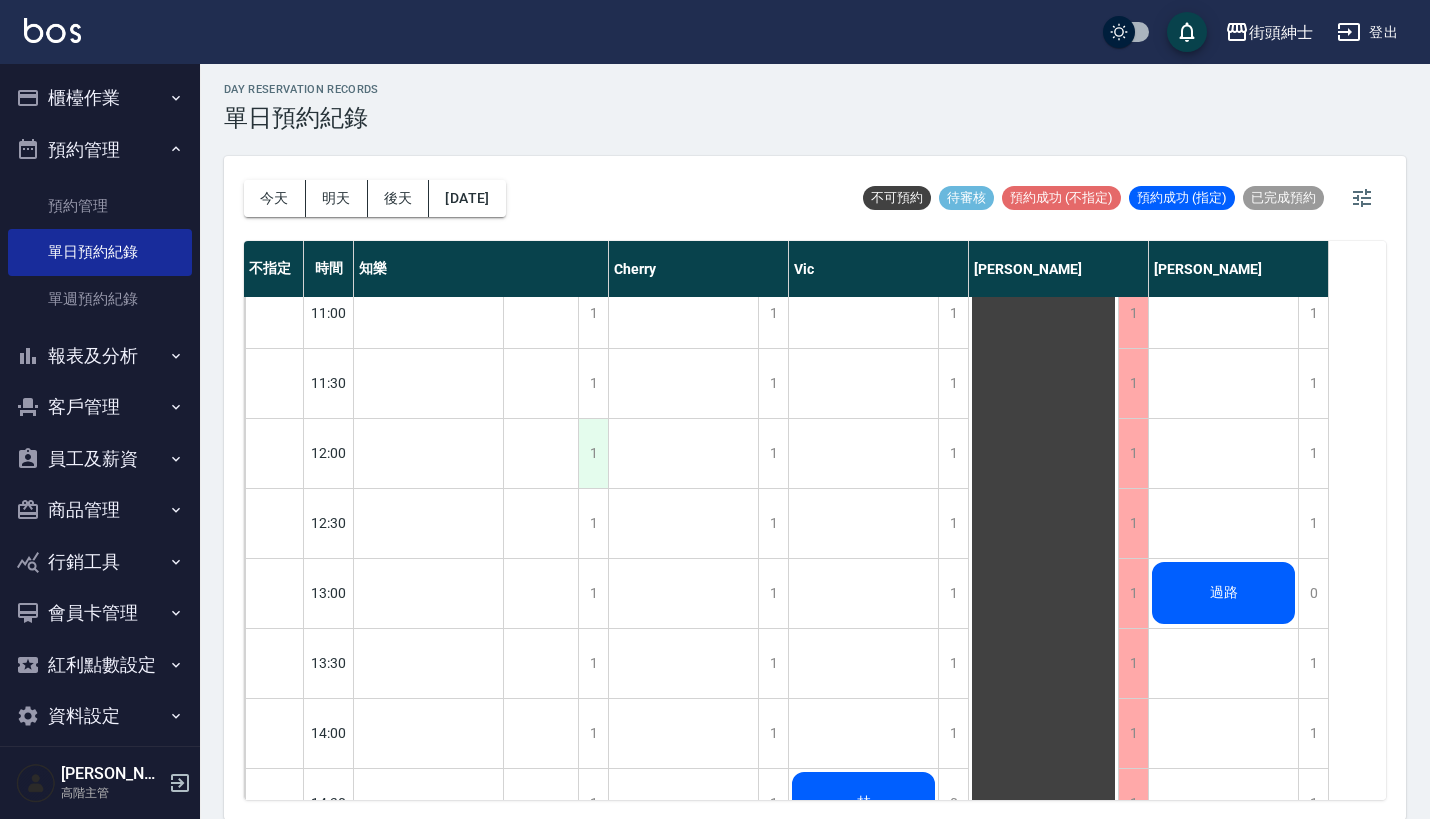 click on "1" at bounding box center (593, 453) 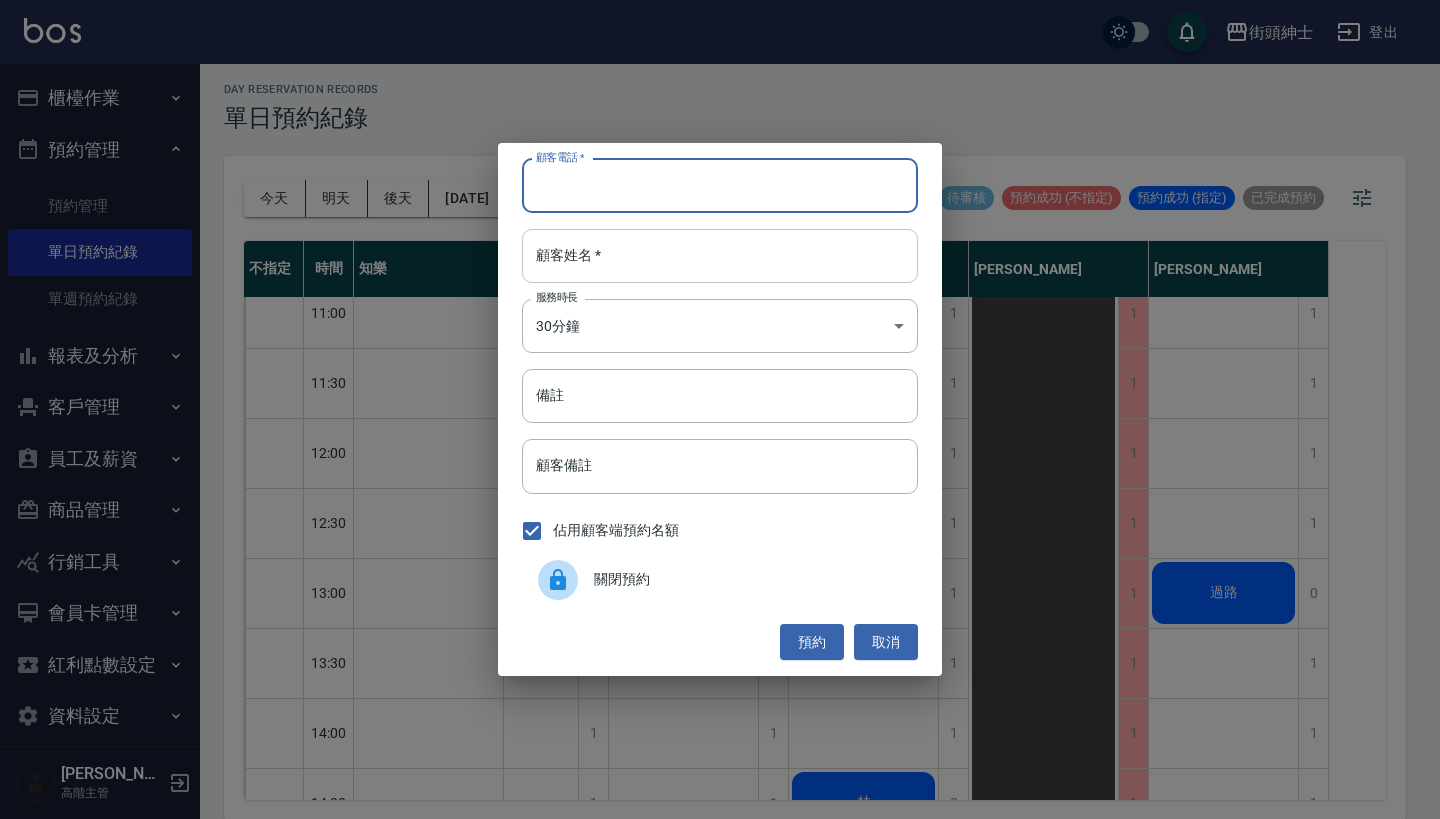 paste on "[PERSON_NAME] 電話：[PHONE_NUMBER]" 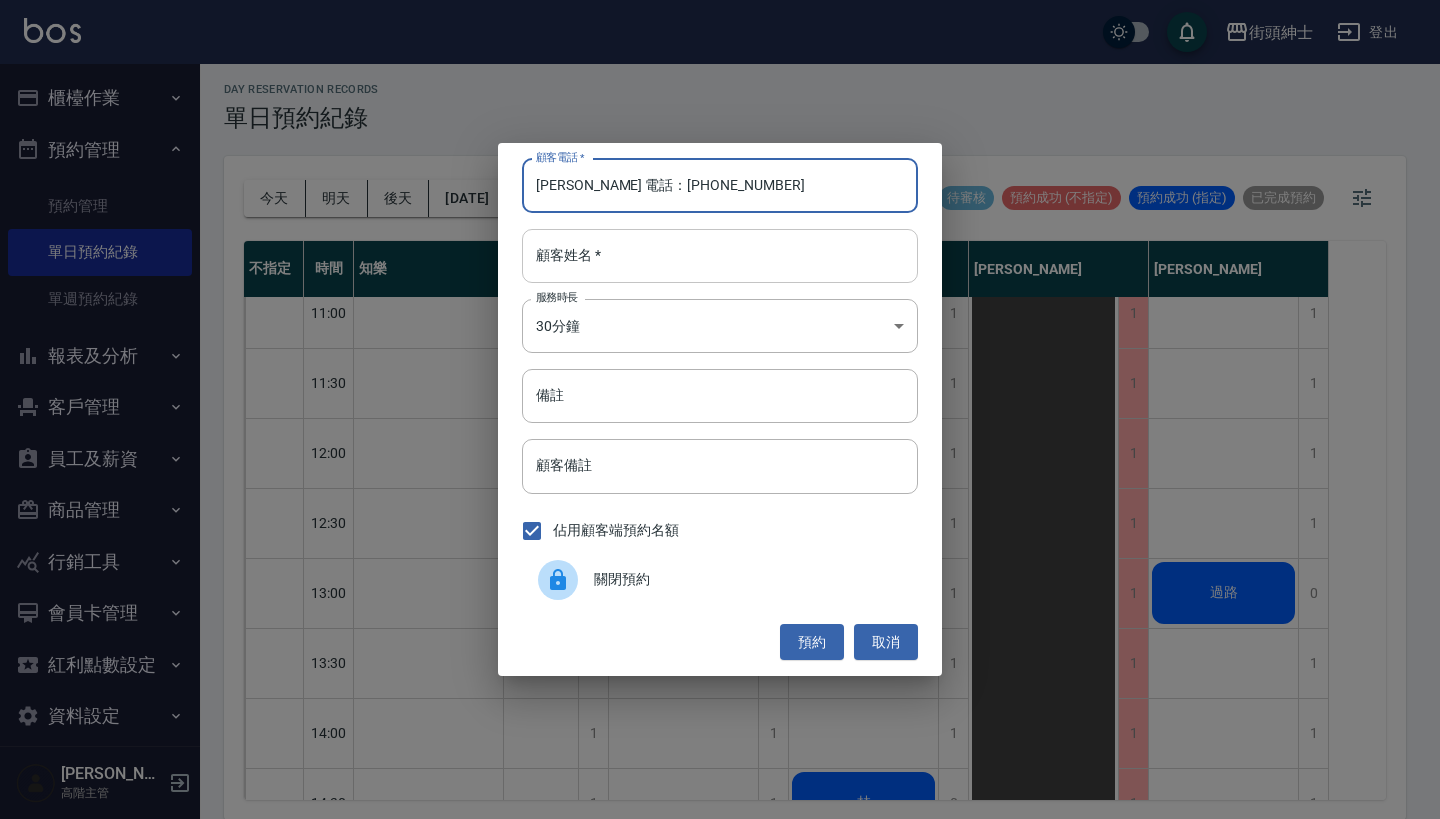 type on "[PERSON_NAME] 電話：[PHONE_NUMBER]" 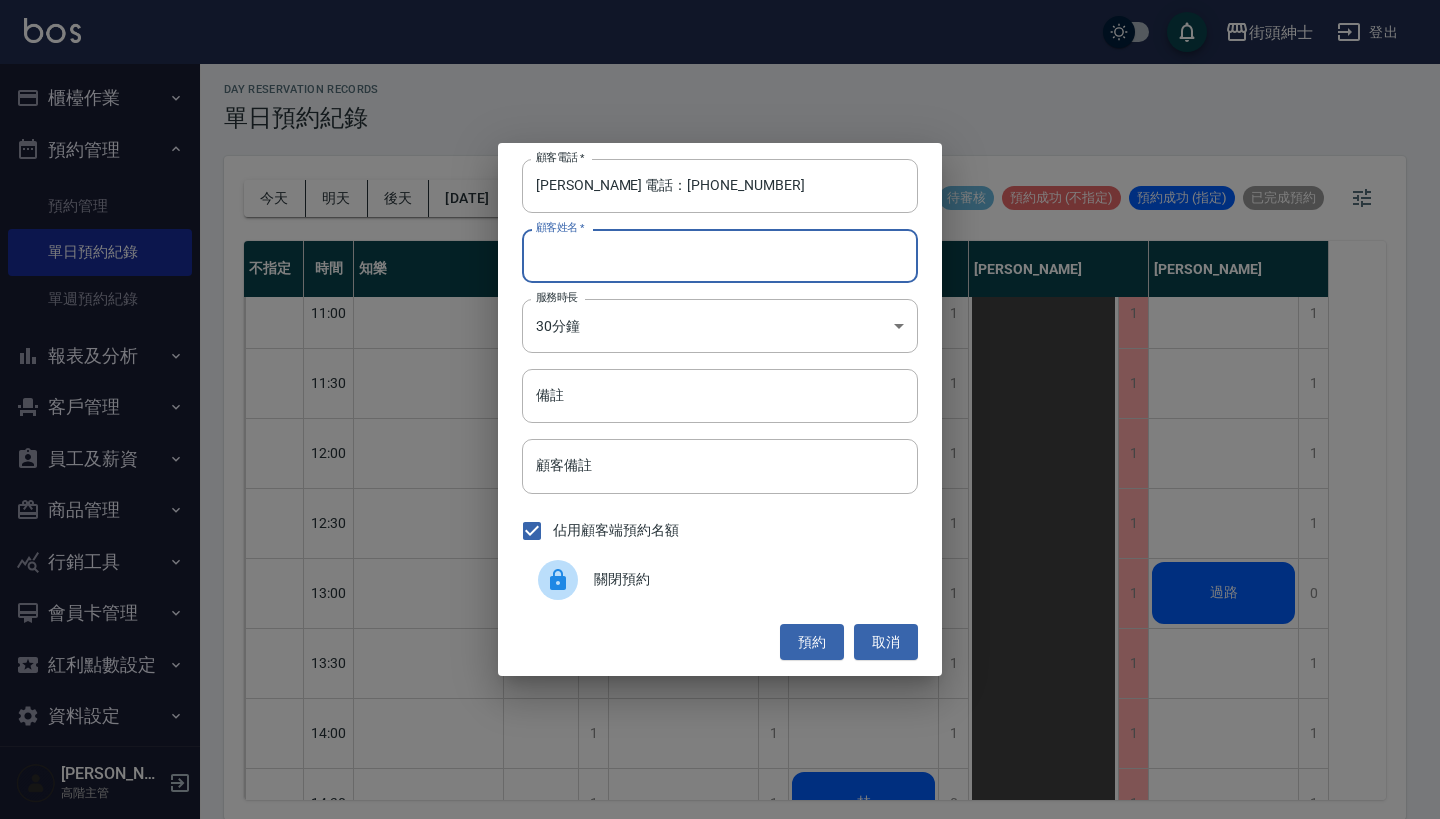 paste on "[PERSON_NAME] 電話：[PHONE_NUMBER]" 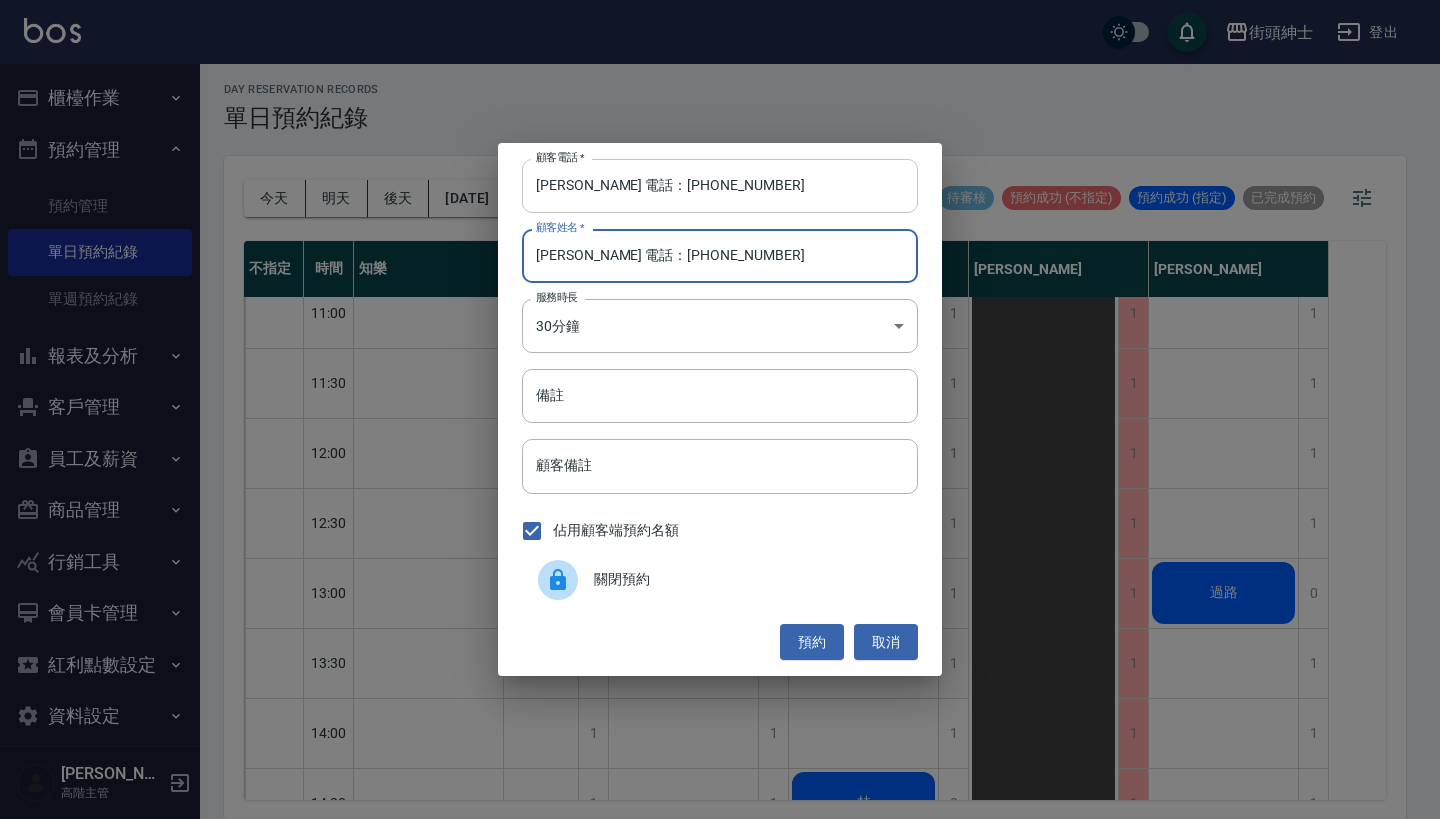 type on "[PERSON_NAME] 電話：[PHONE_NUMBER]" 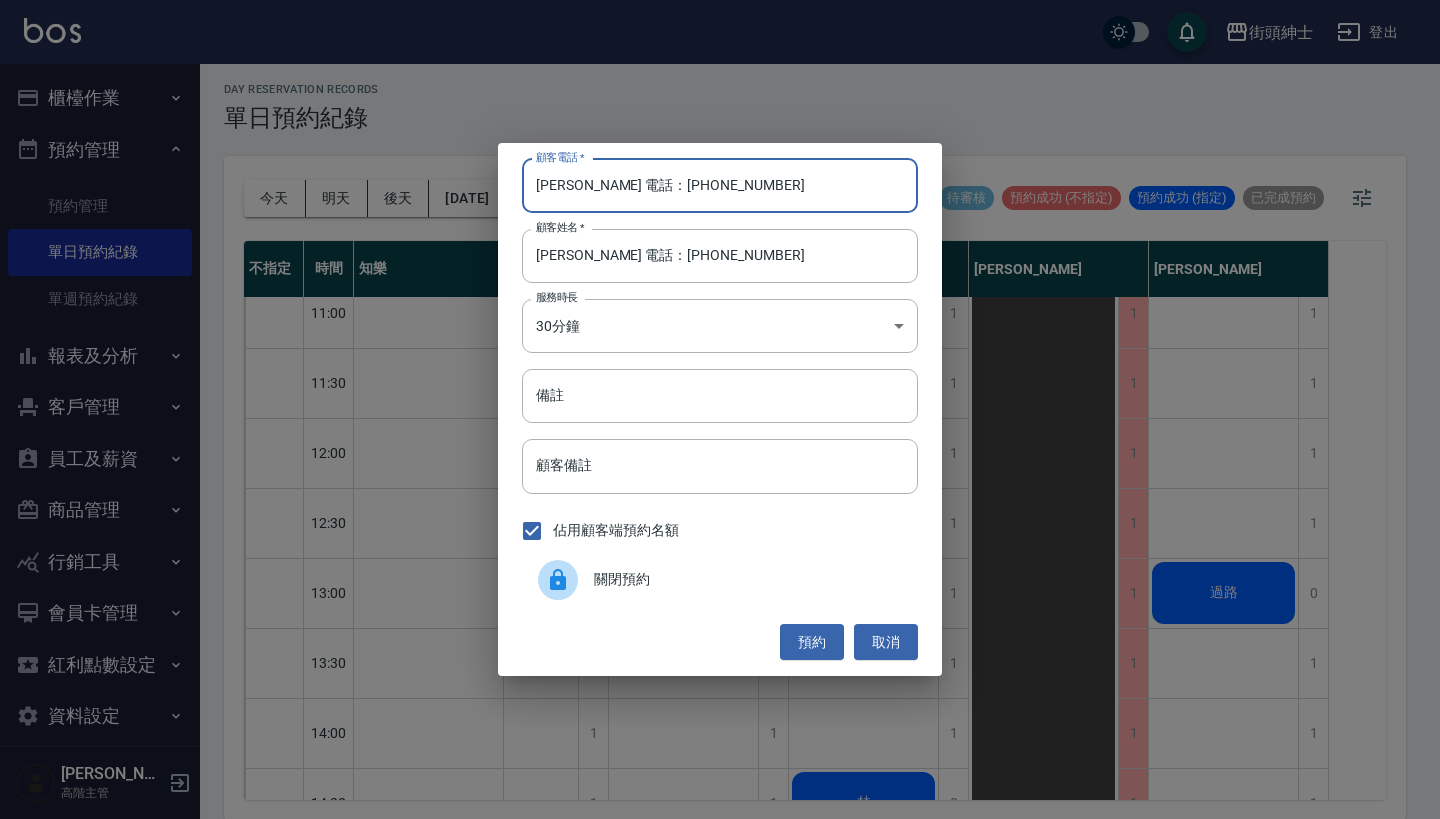 drag, startPoint x: 624, startPoint y: 189, endPoint x: 404, endPoint y: 164, distance: 221.4159 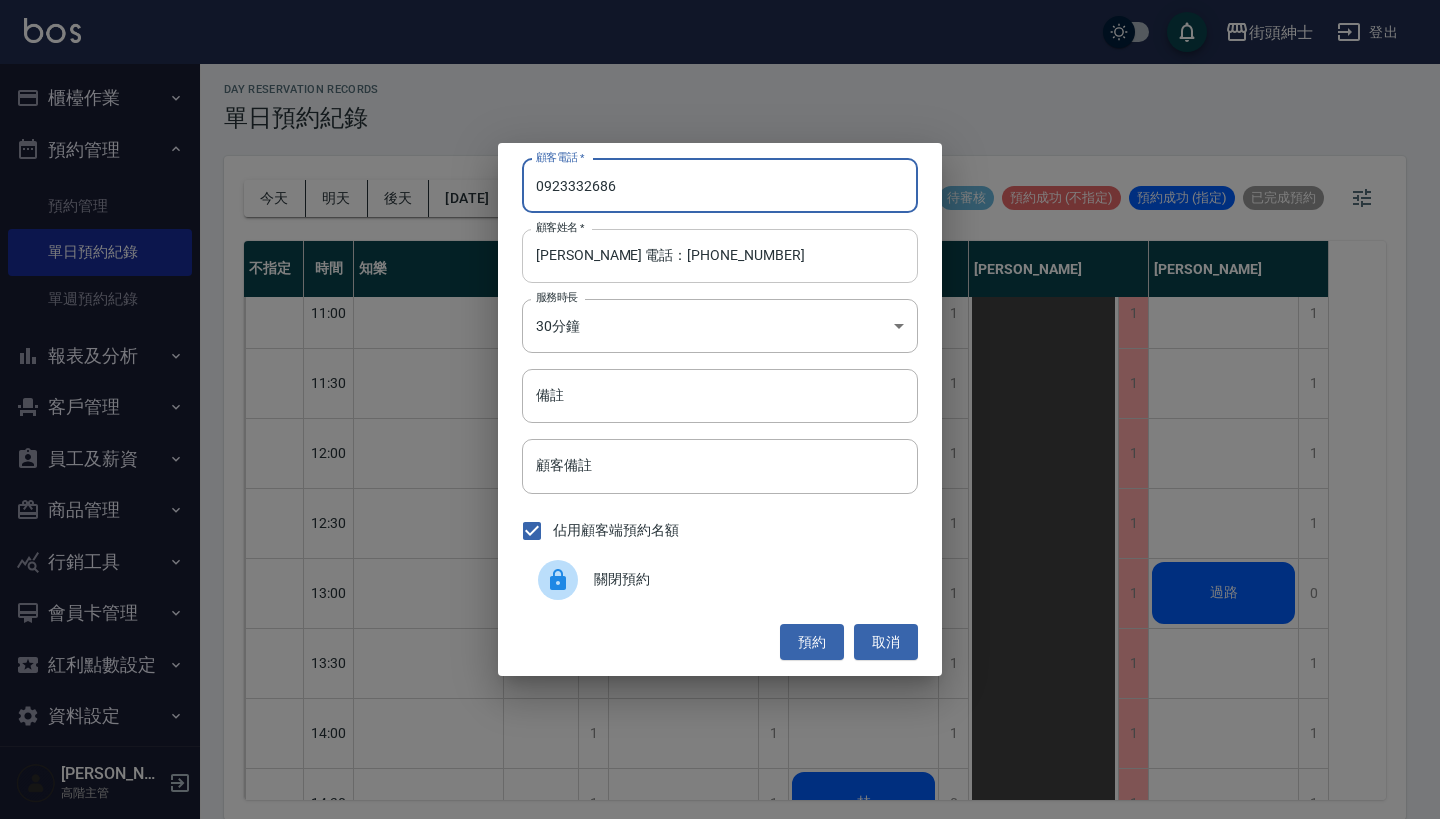 type on "0923332686" 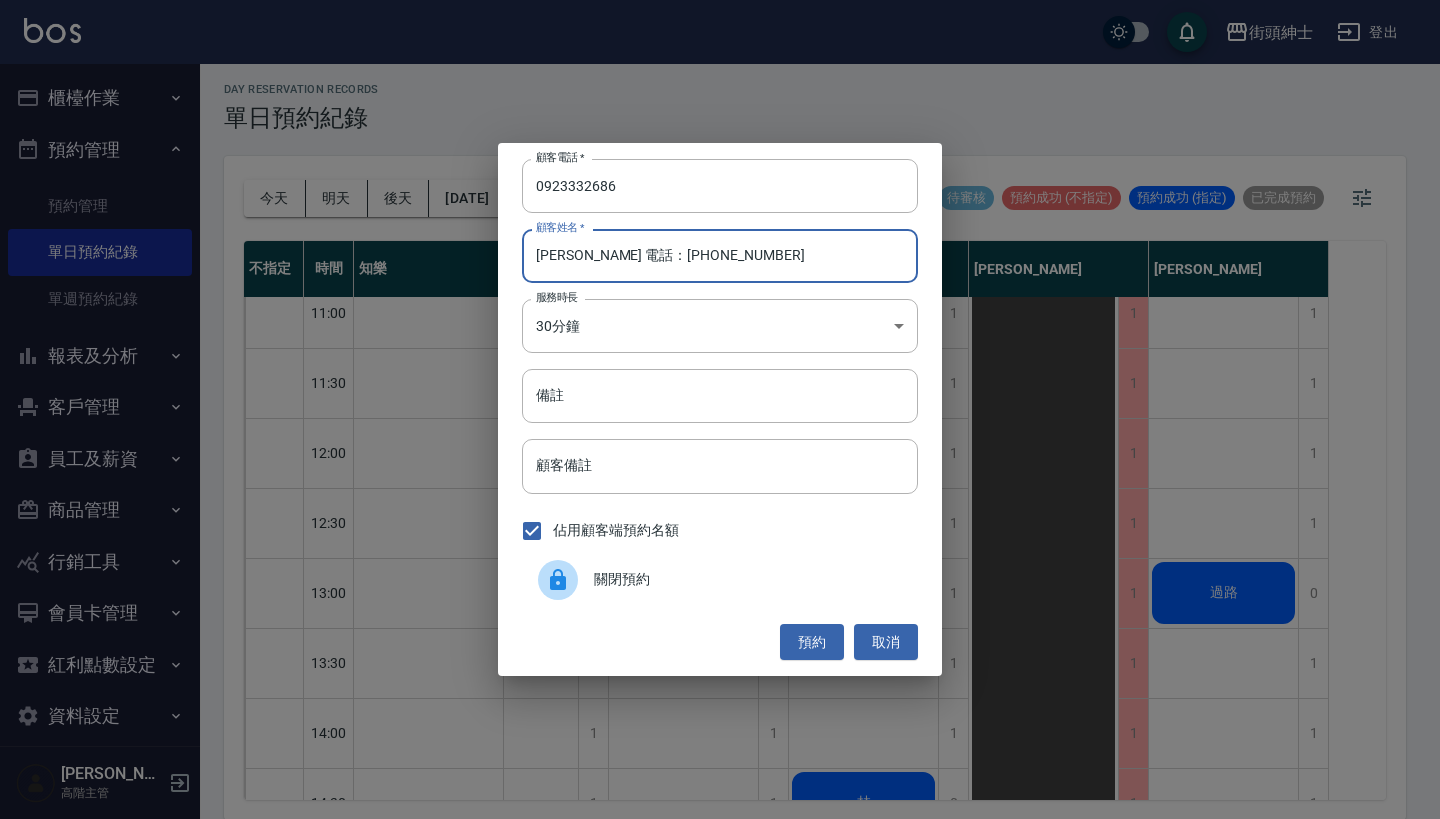 drag, startPoint x: 700, startPoint y: 252, endPoint x: 585, endPoint y: 256, distance: 115.06954 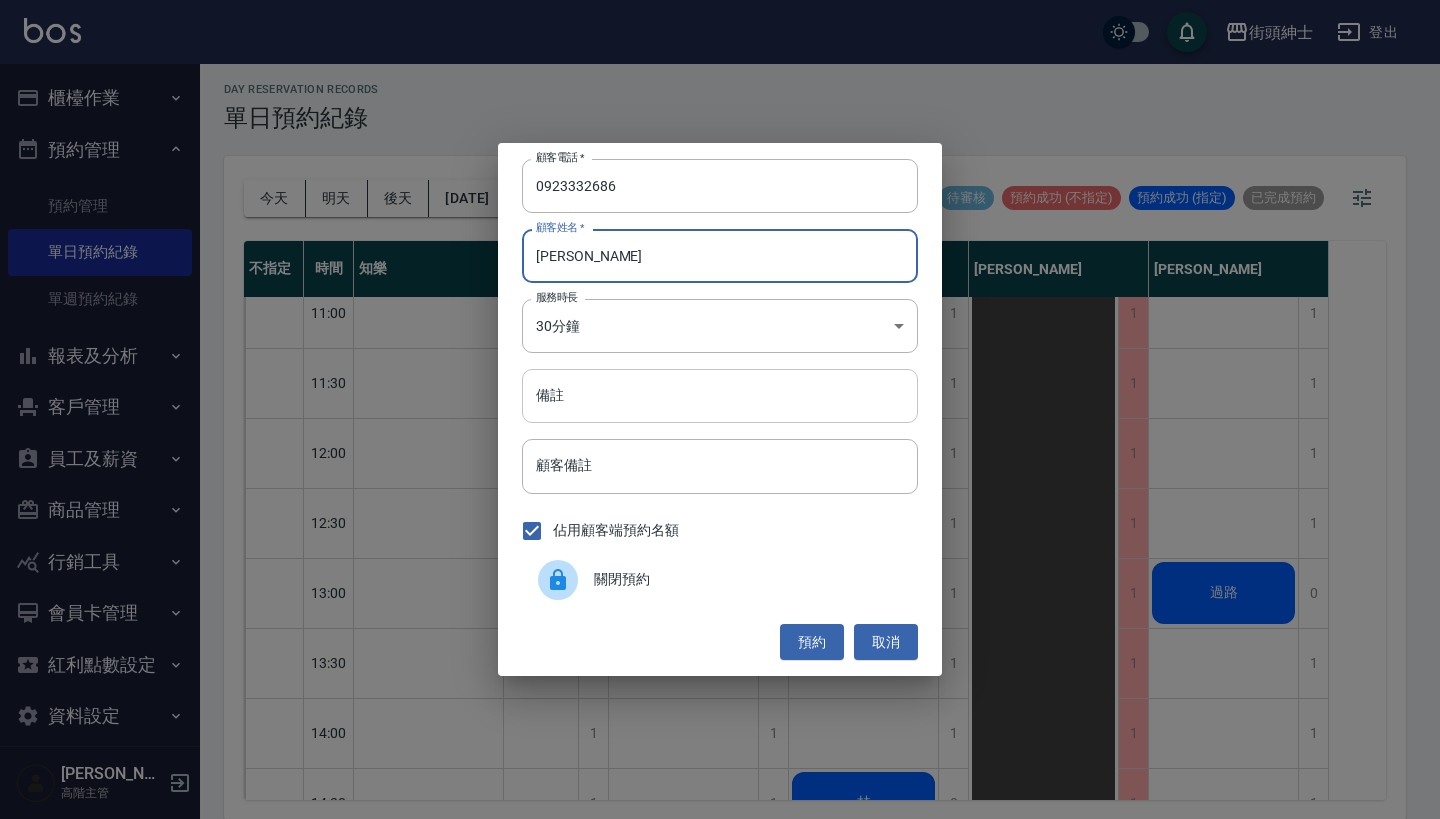 type on "[PERSON_NAME]" 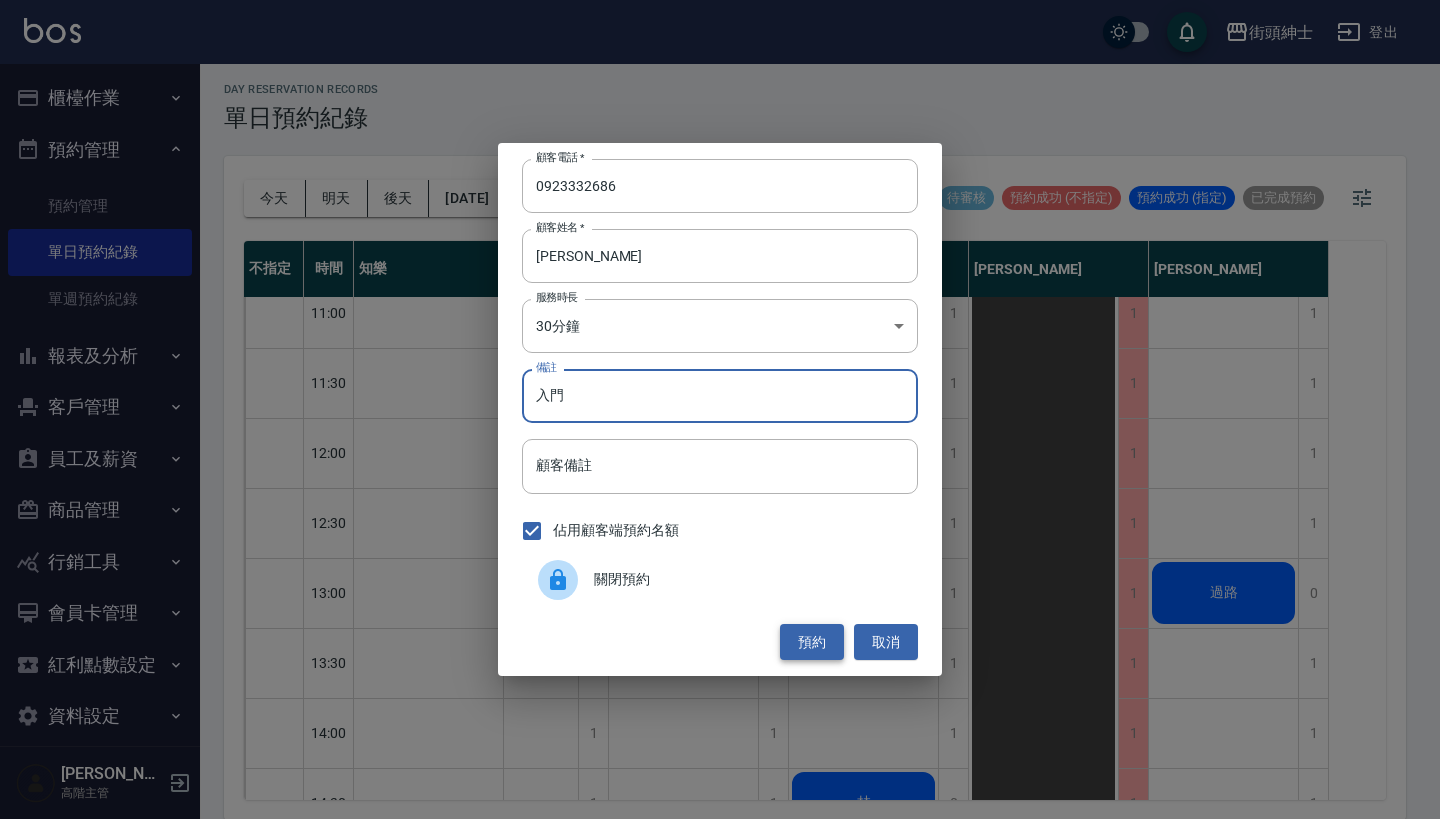 type on "入門" 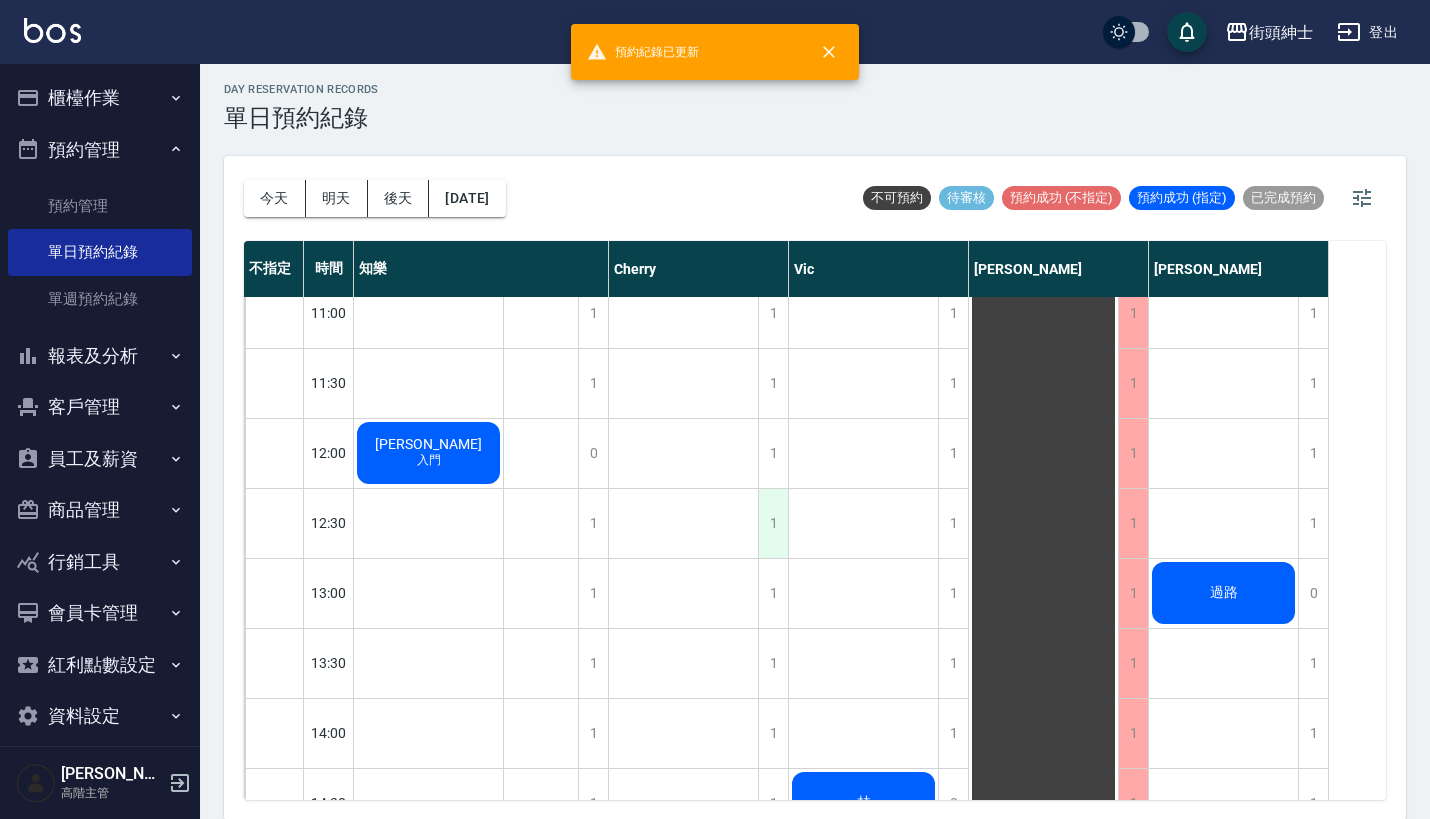 click on "1" at bounding box center (773, 523) 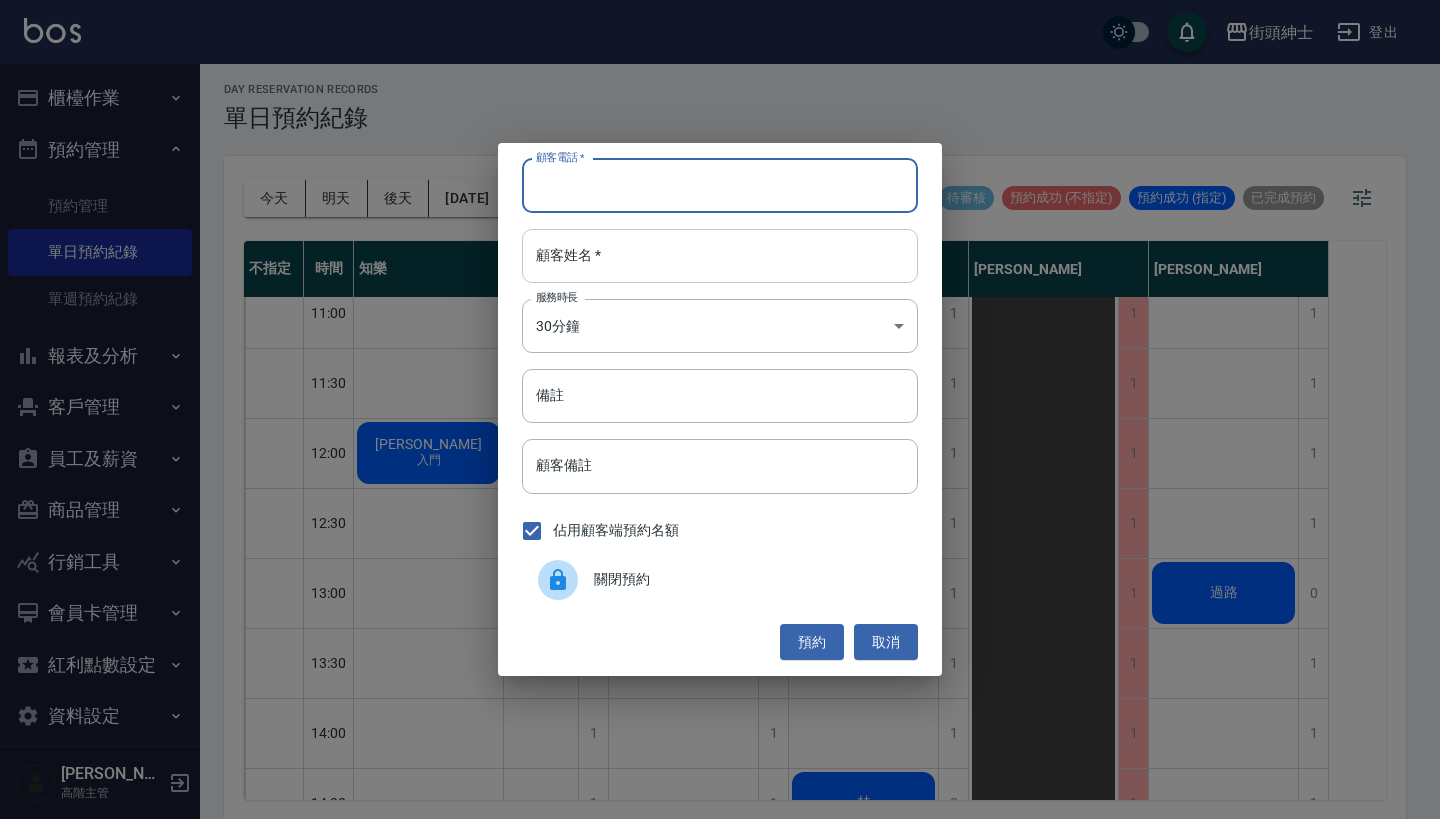 paste on "[PERSON_NAME] 電話：[PHONE_NUMBER]" 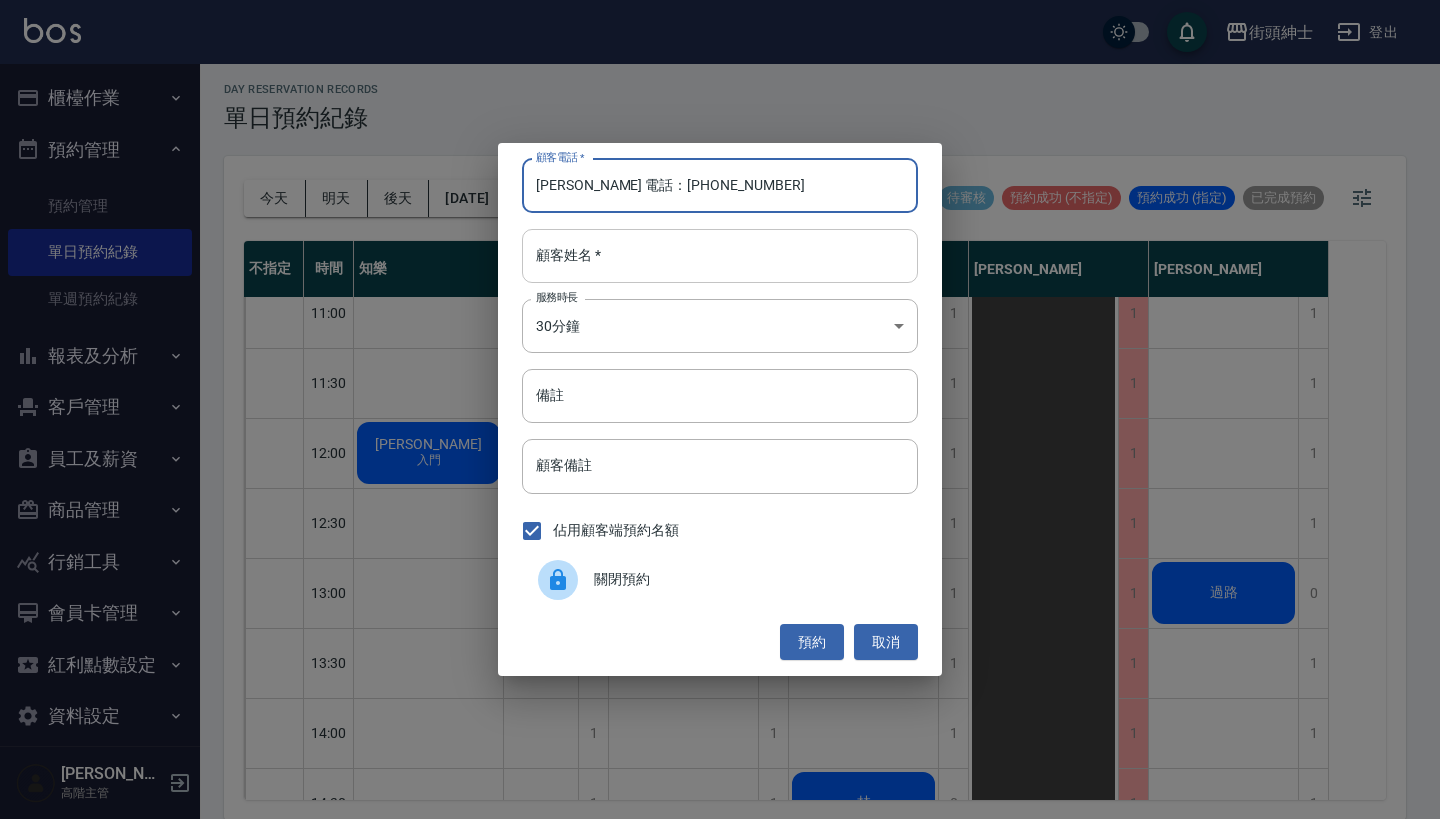 type on "[PERSON_NAME] 電話：[PHONE_NUMBER]" 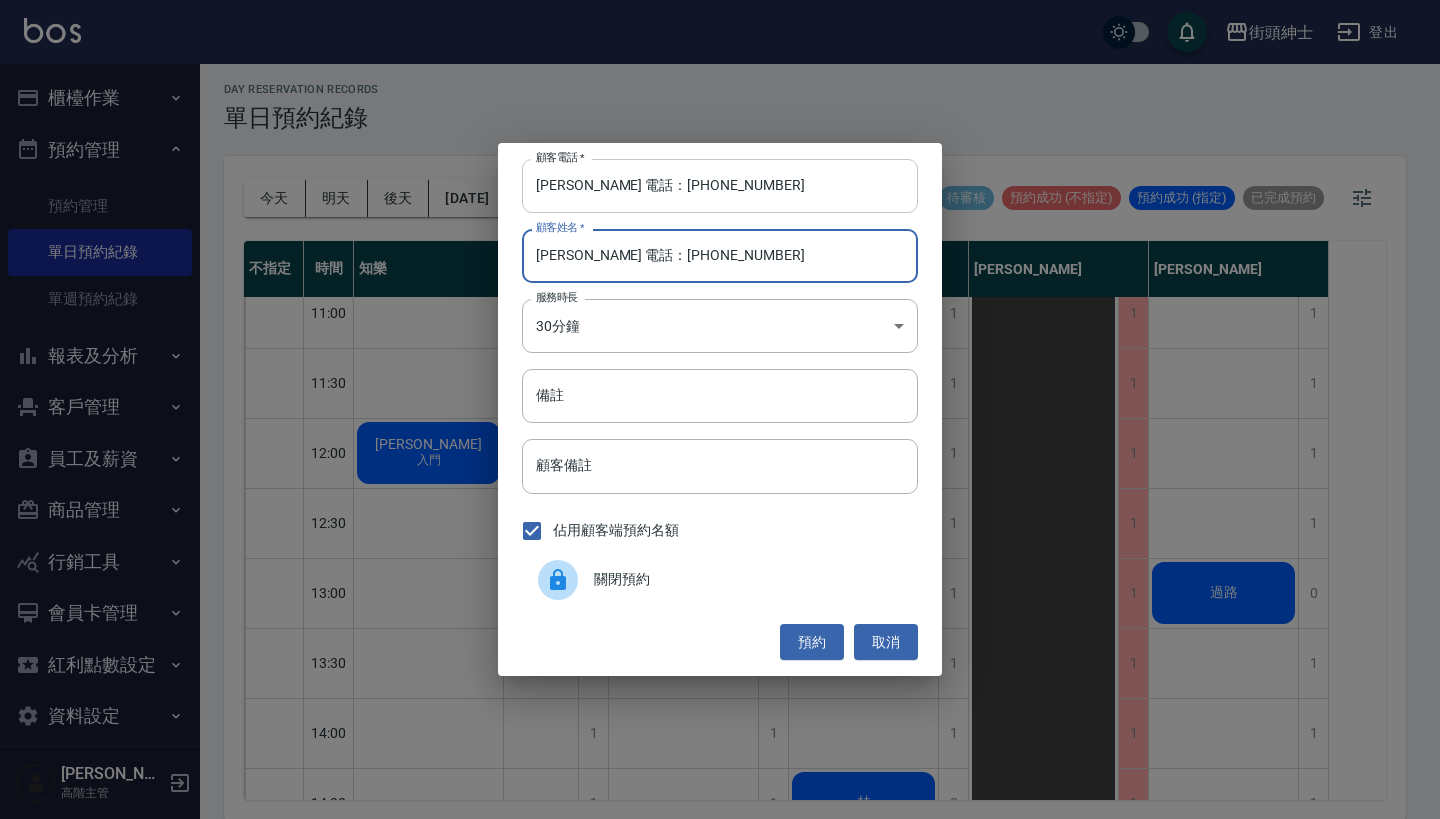 type on "[PERSON_NAME] 電話：[PHONE_NUMBER]" 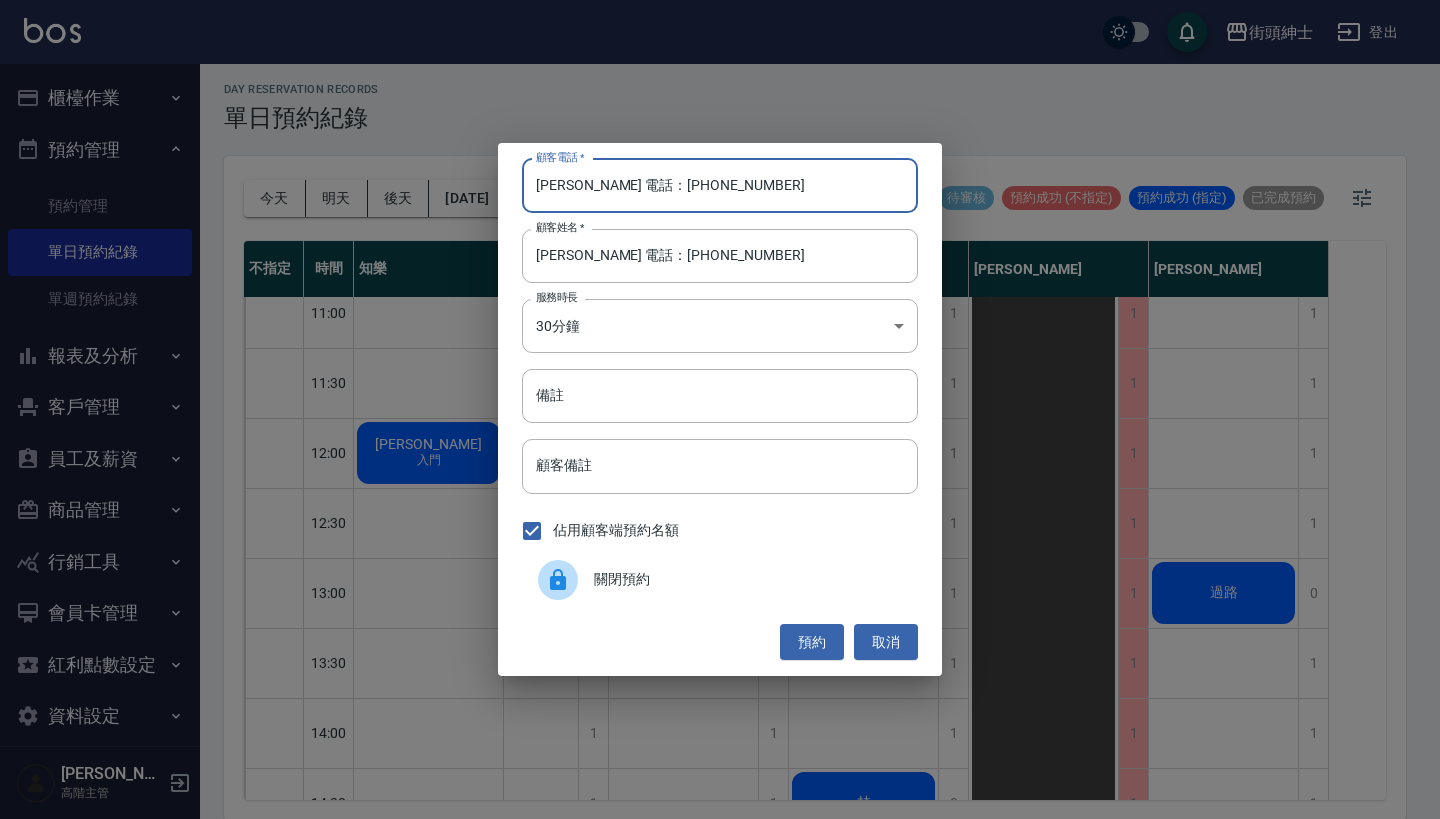 drag, startPoint x: 622, startPoint y: 188, endPoint x: 430, endPoint y: 188, distance: 192 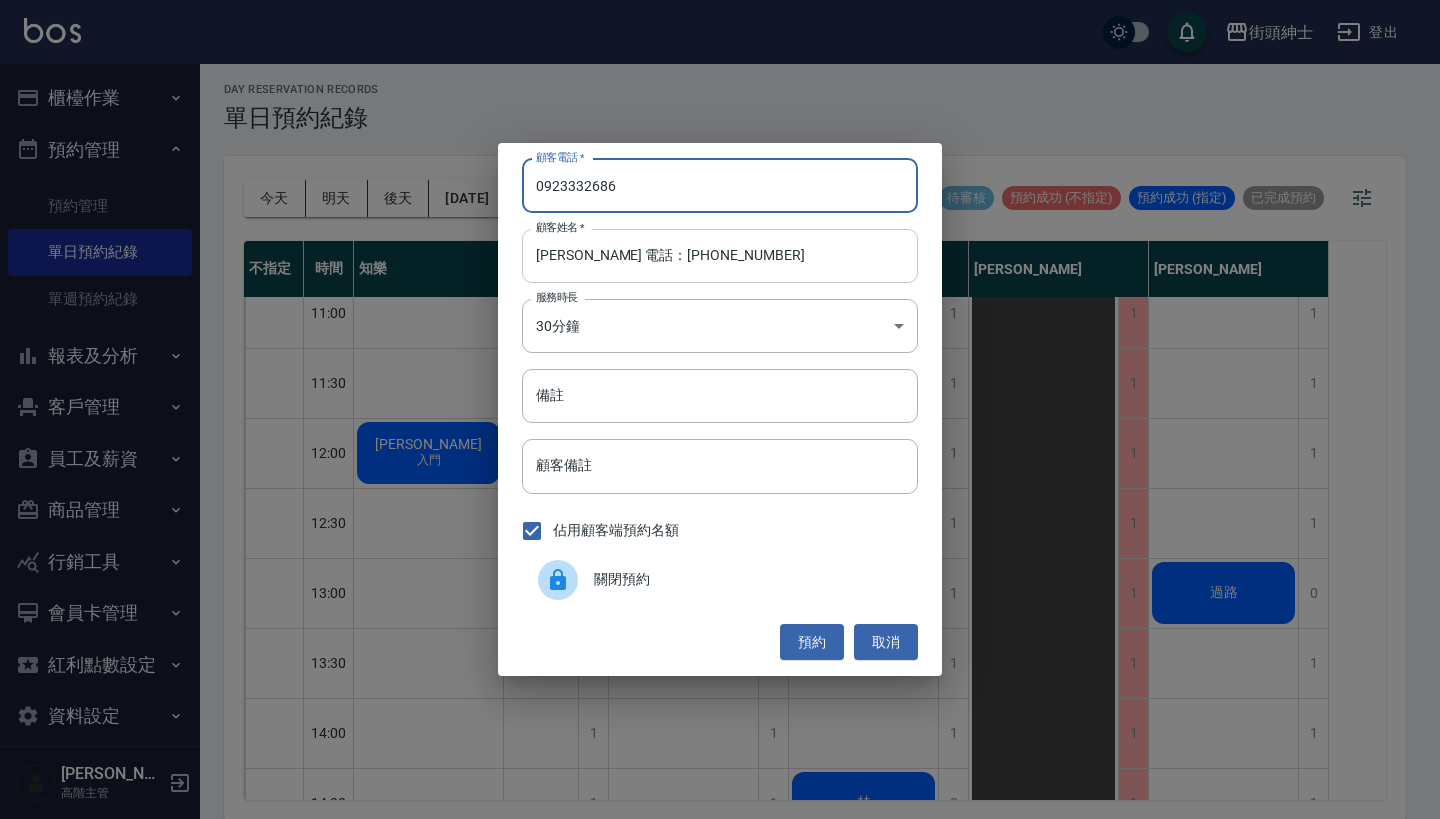 type on "0923332686" 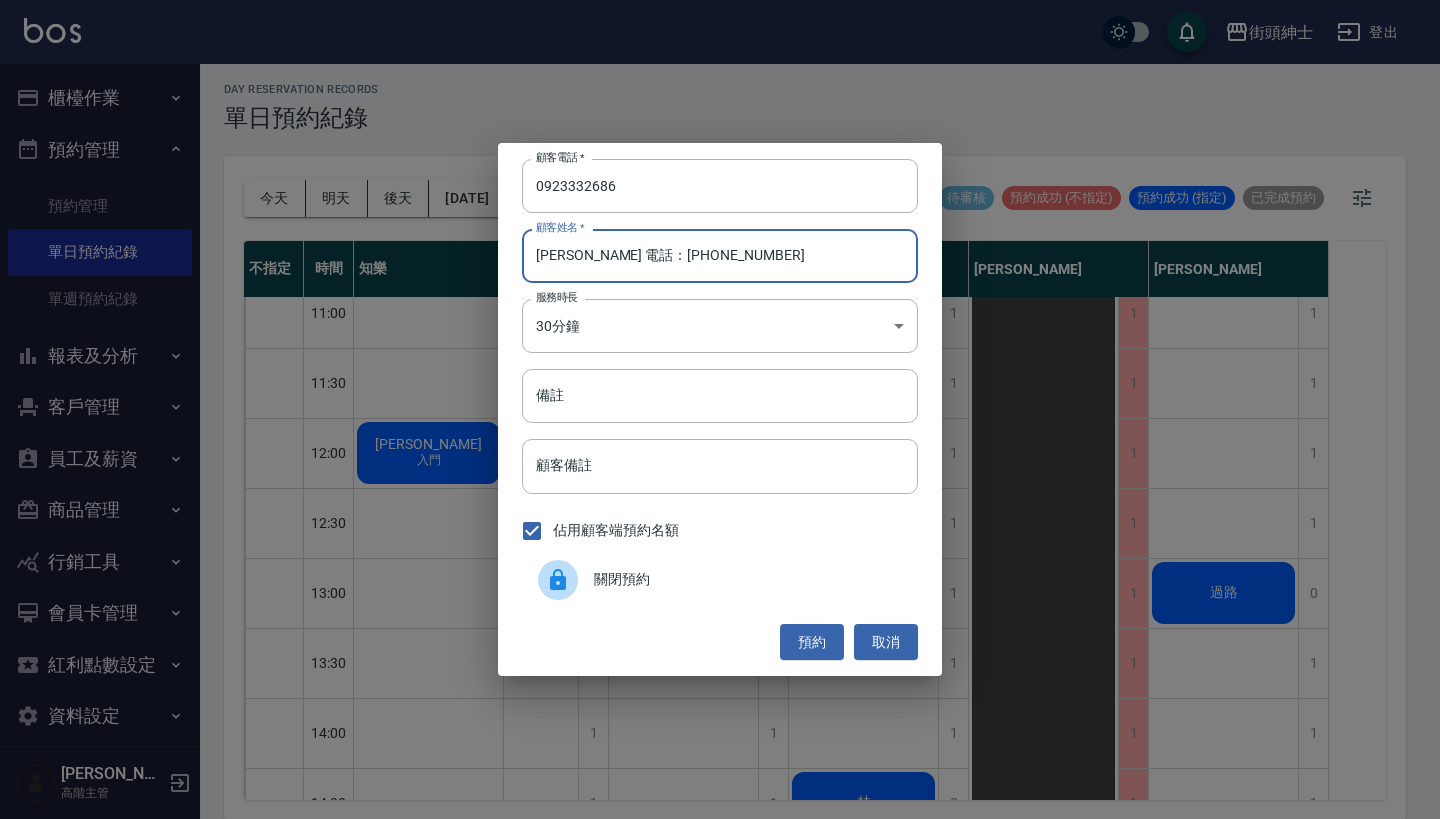 drag, startPoint x: 744, startPoint y: 252, endPoint x: 584, endPoint y: 261, distance: 160.25293 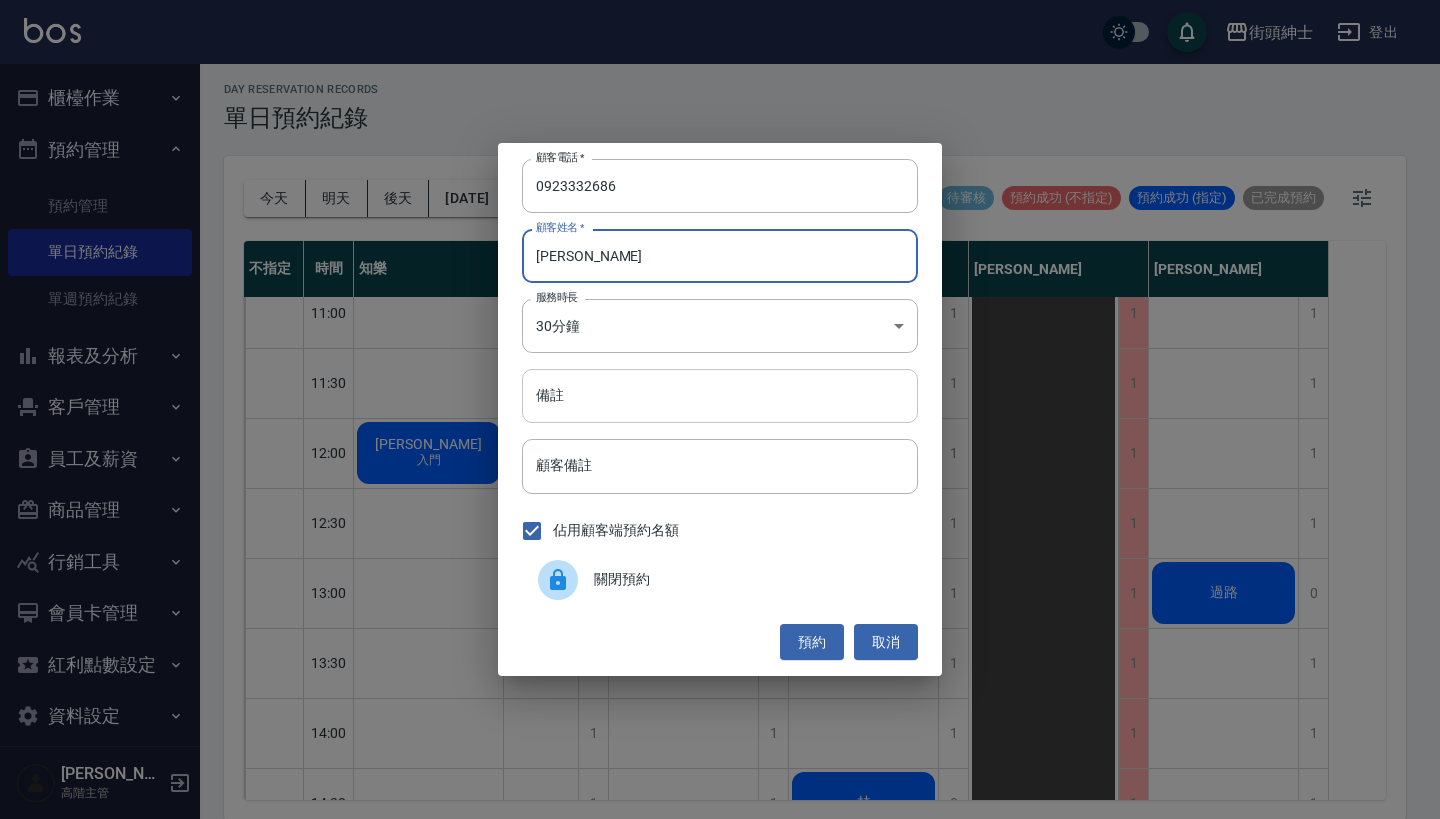 type on "[PERSON_NAME]" 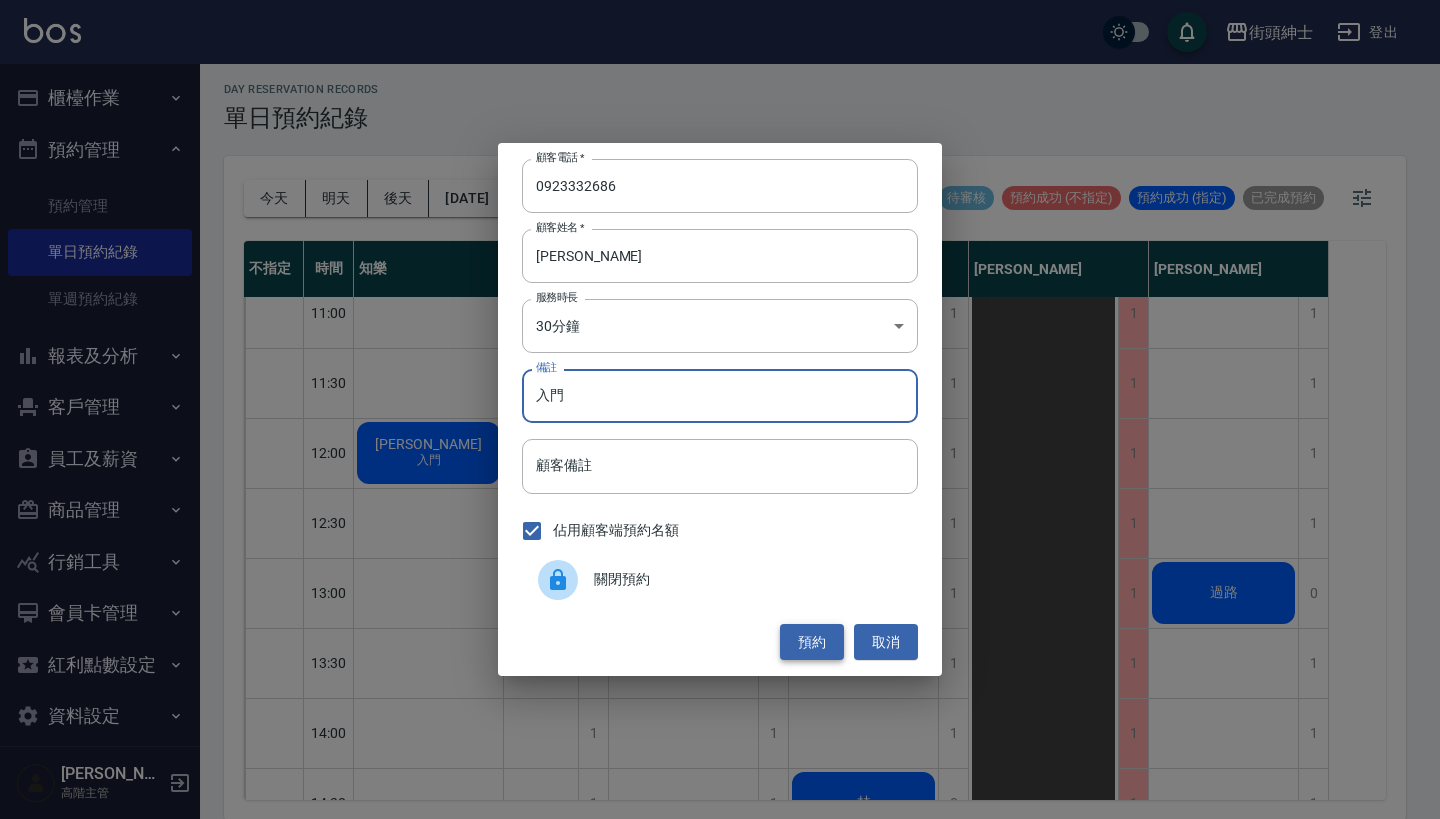 type on "入門" 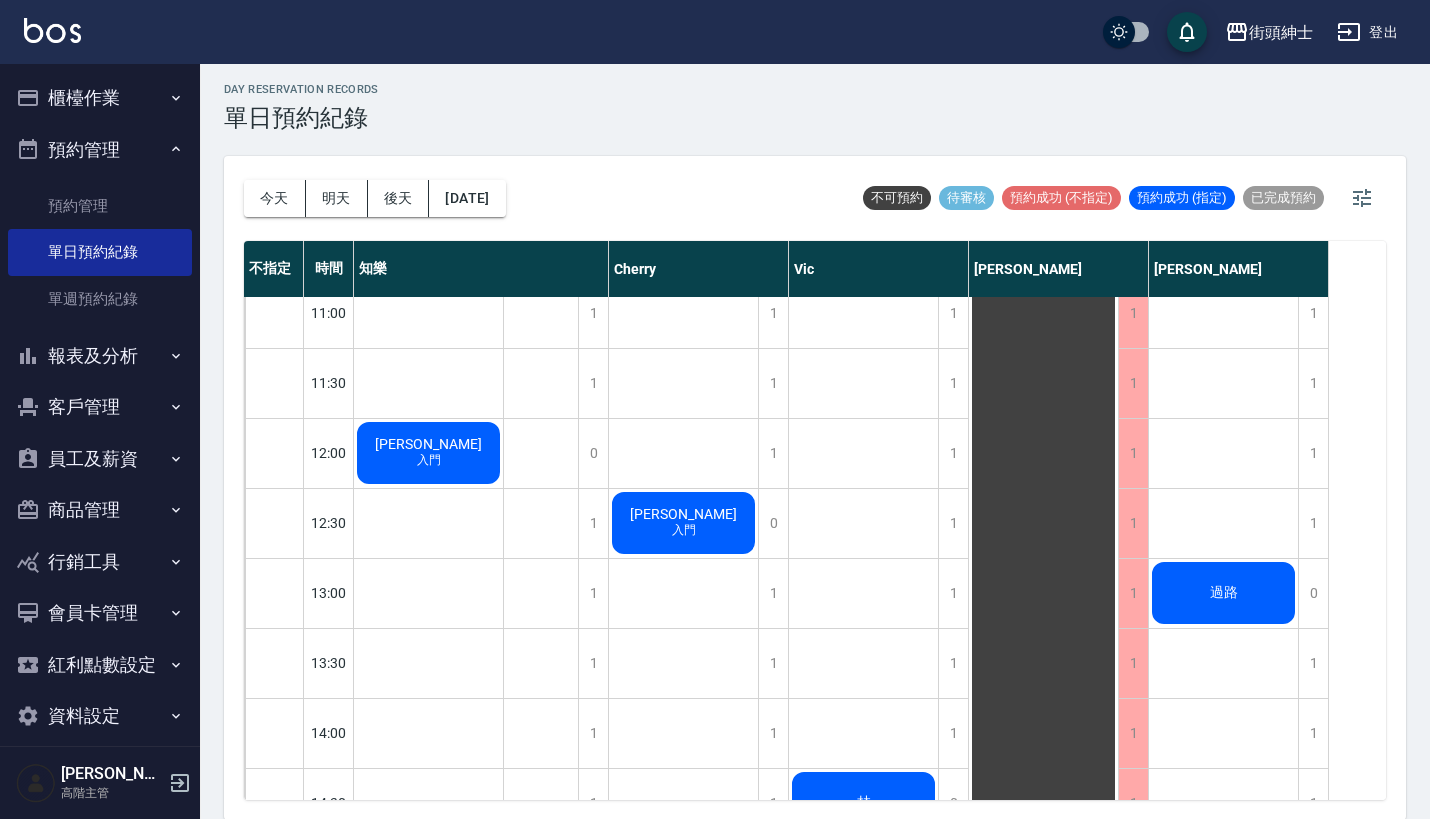 scroll, scrollTop: 4, scrollLeft: 0, axis: vertical 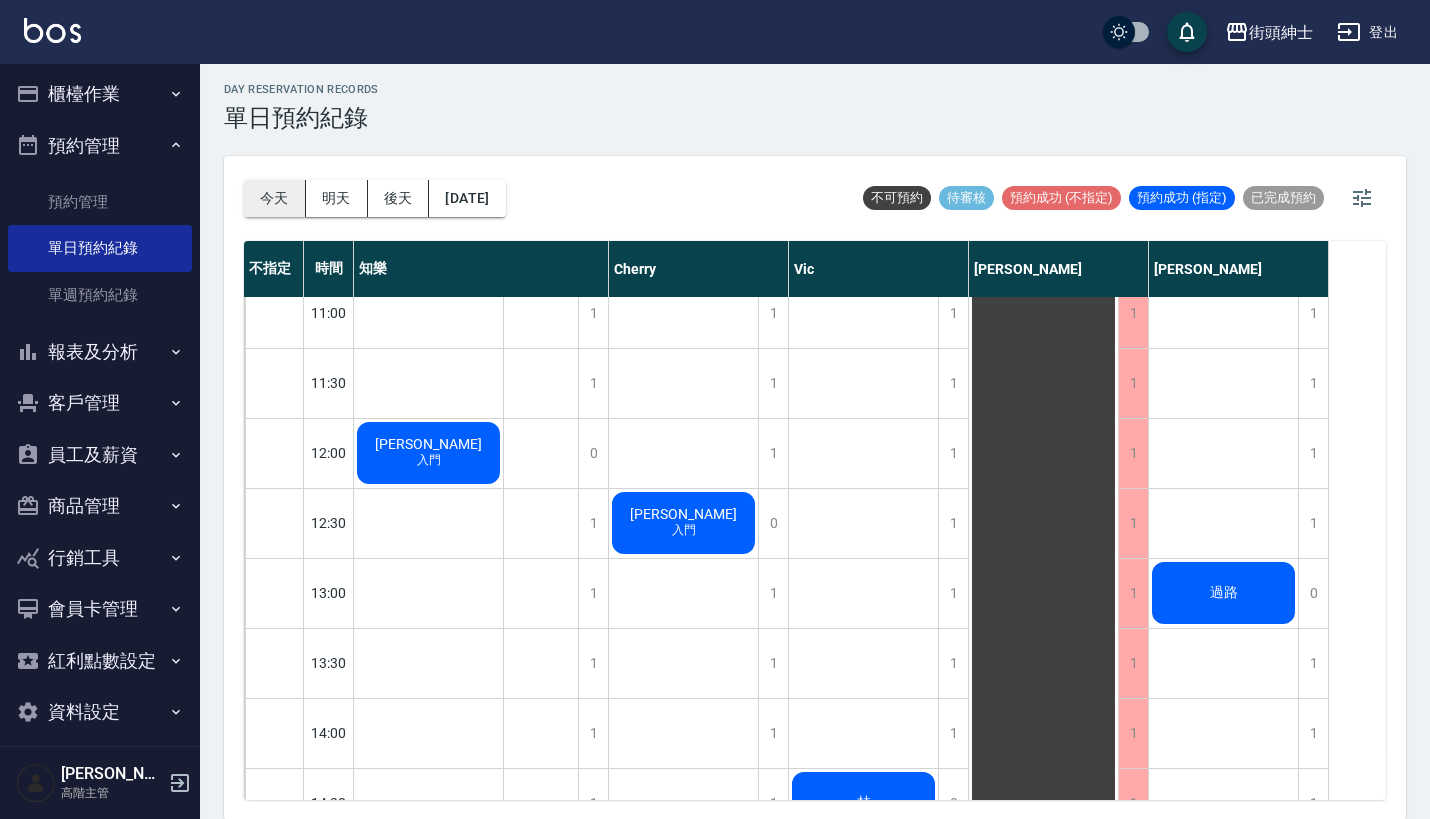 click on "今天" at bounding box center [275, 198] 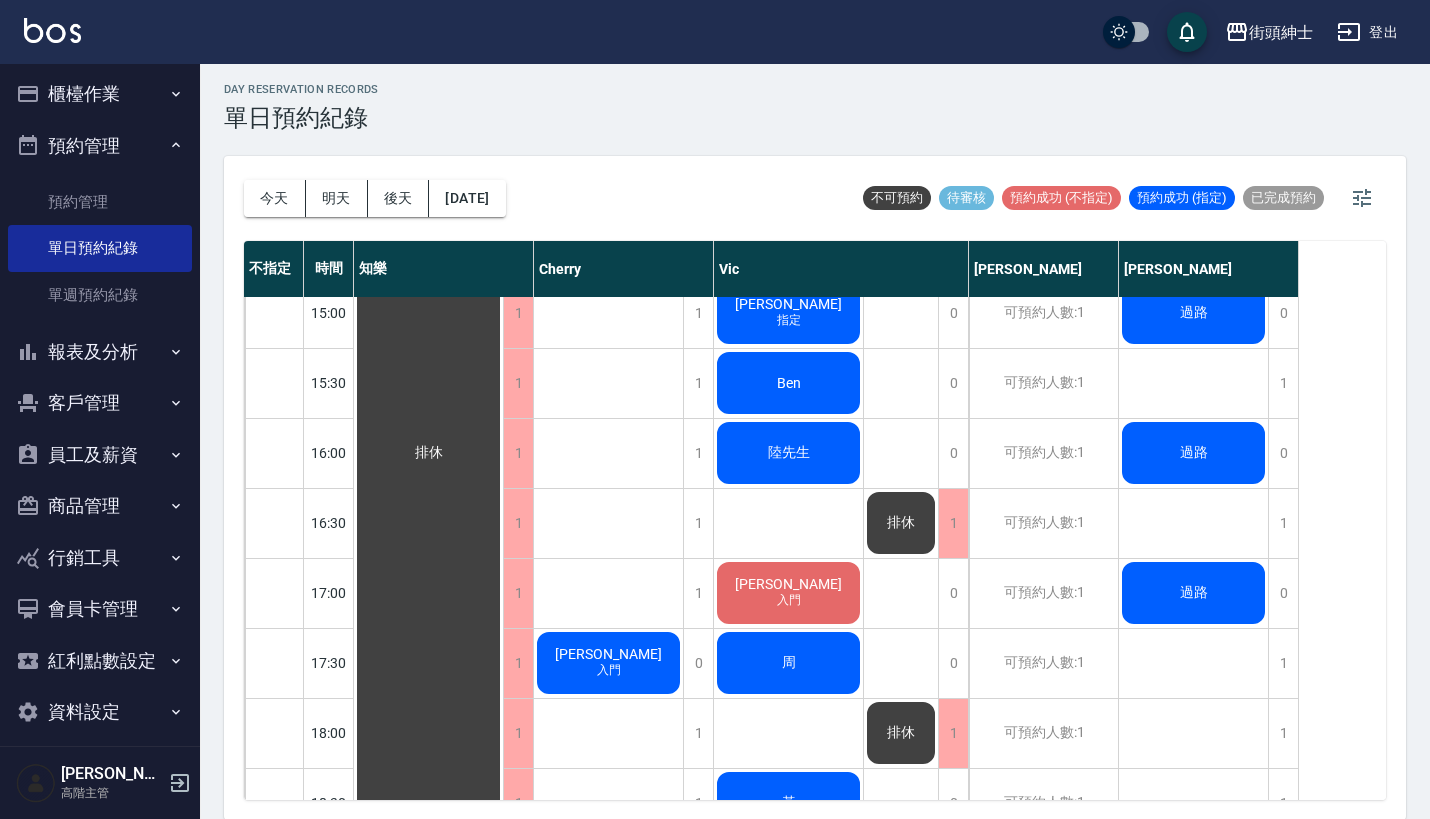 scroll, scrollTop: 860, scrollLeft: 0, axis: vertical 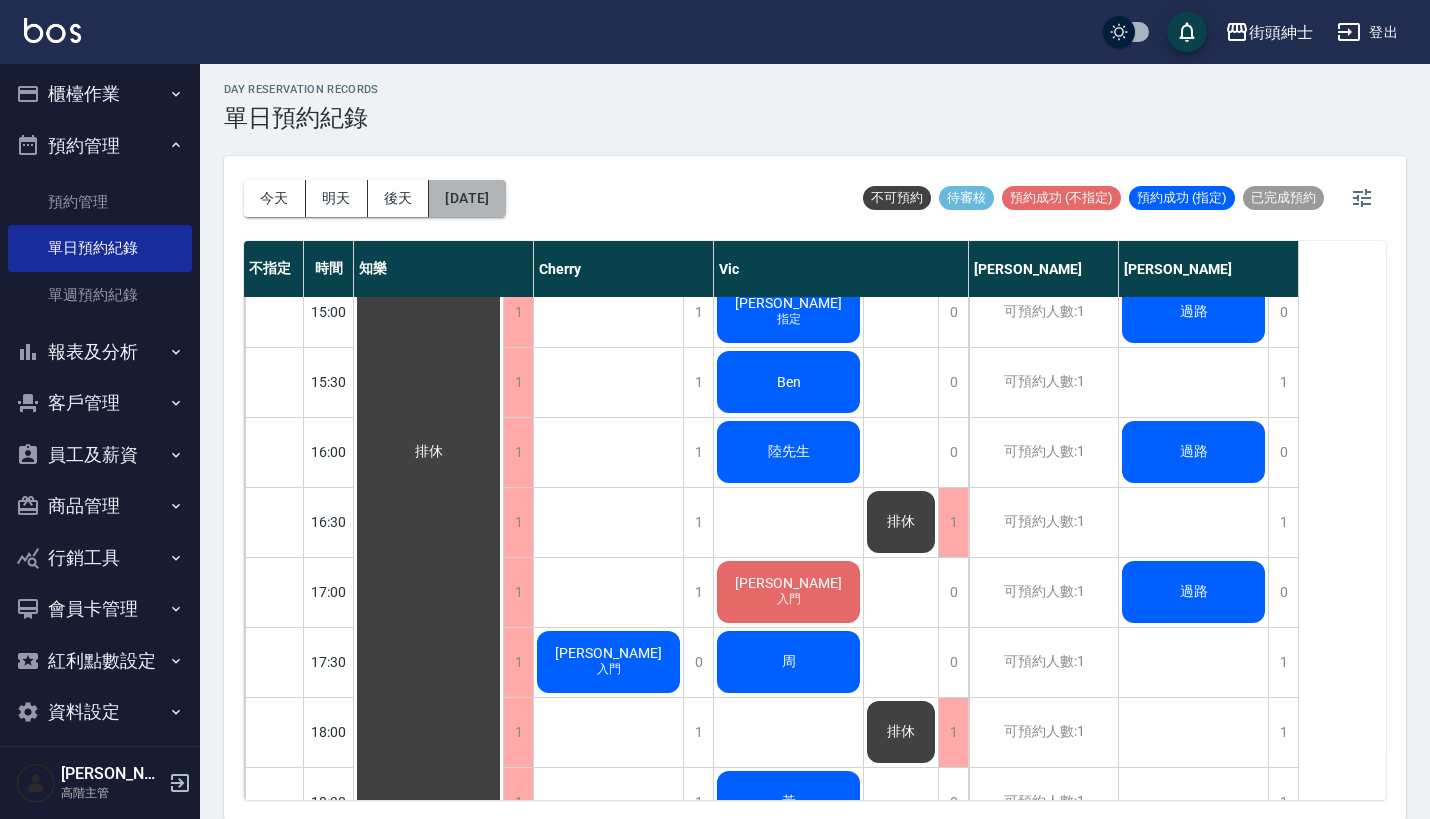 click on "[DATE]" at bounding box center [467, 198] 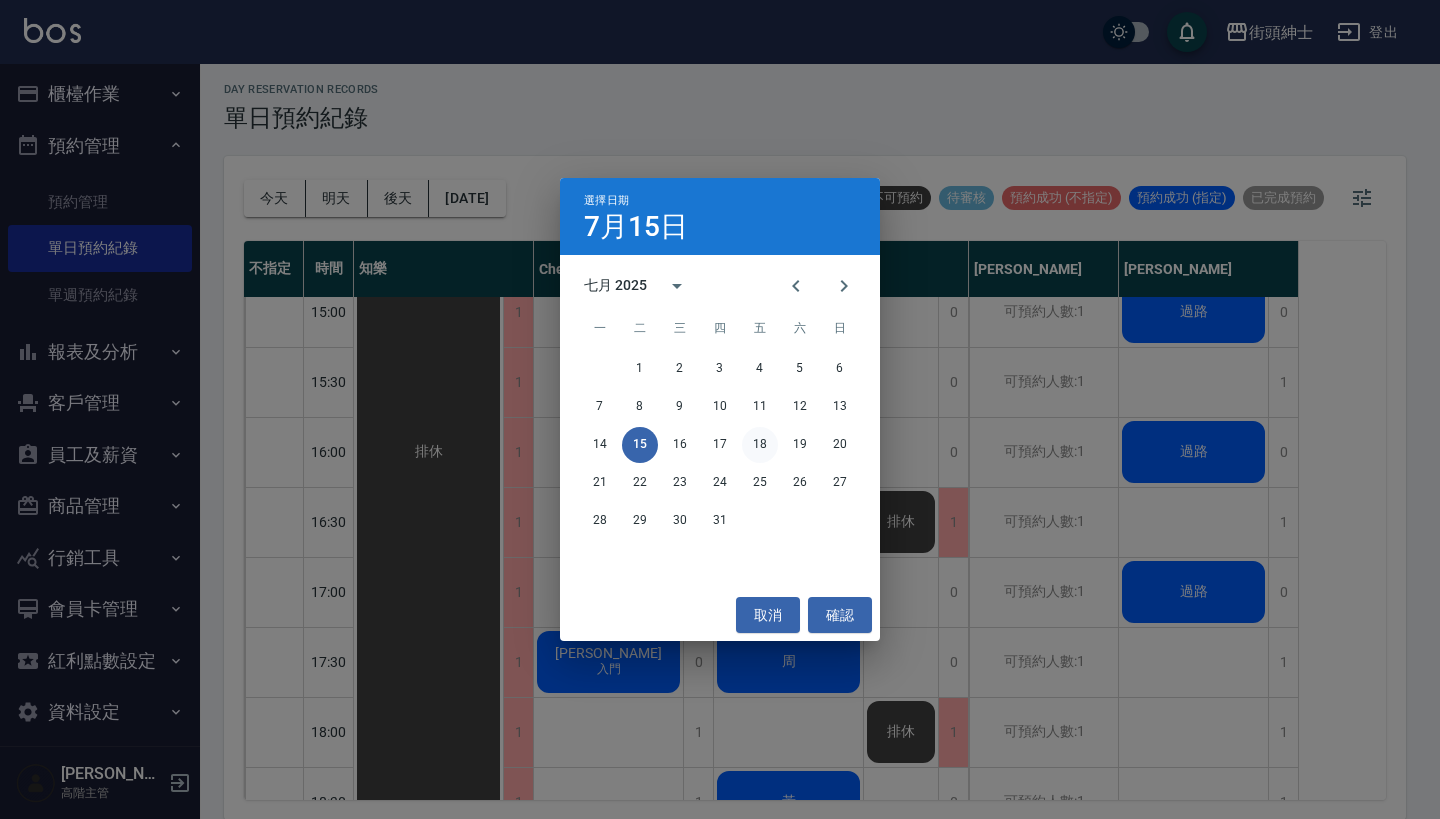 click on "18" at bounding box center (760, 445) 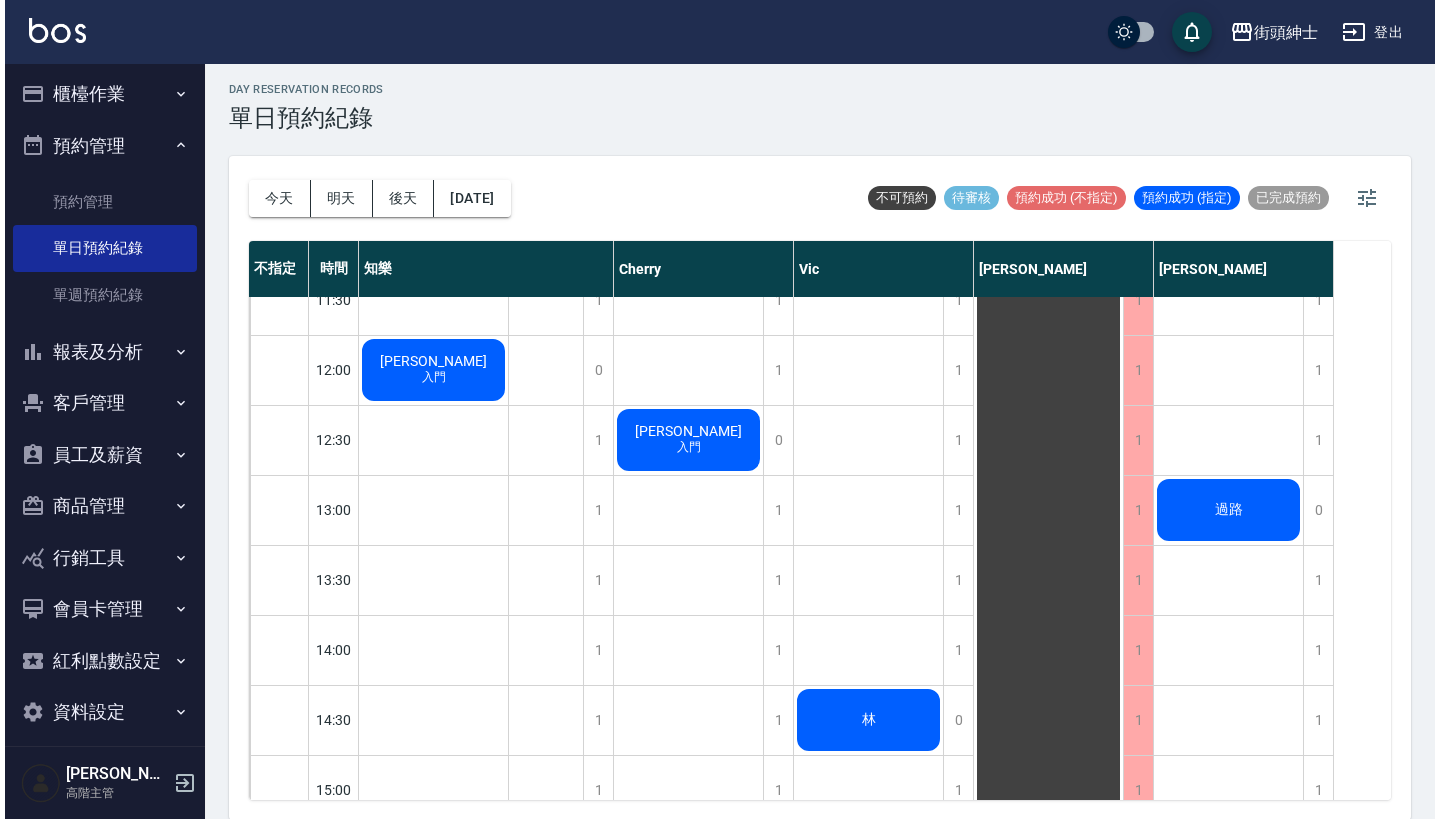 scroll, scrollTop: 255, scrollLeft: 0, axis: vertical 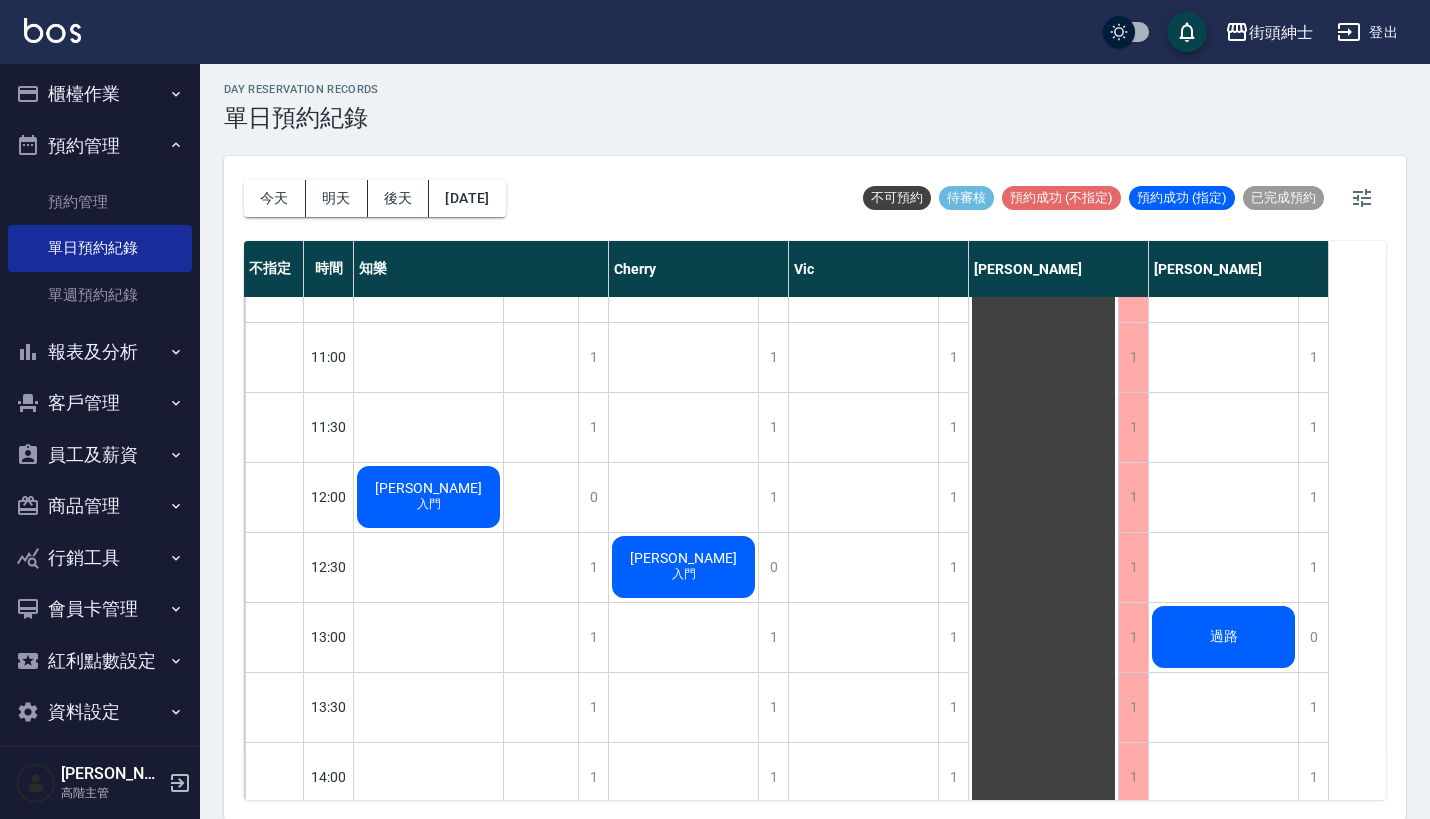 click on "[PERSON_NAME] 入門" at bounding box center (428, 497) 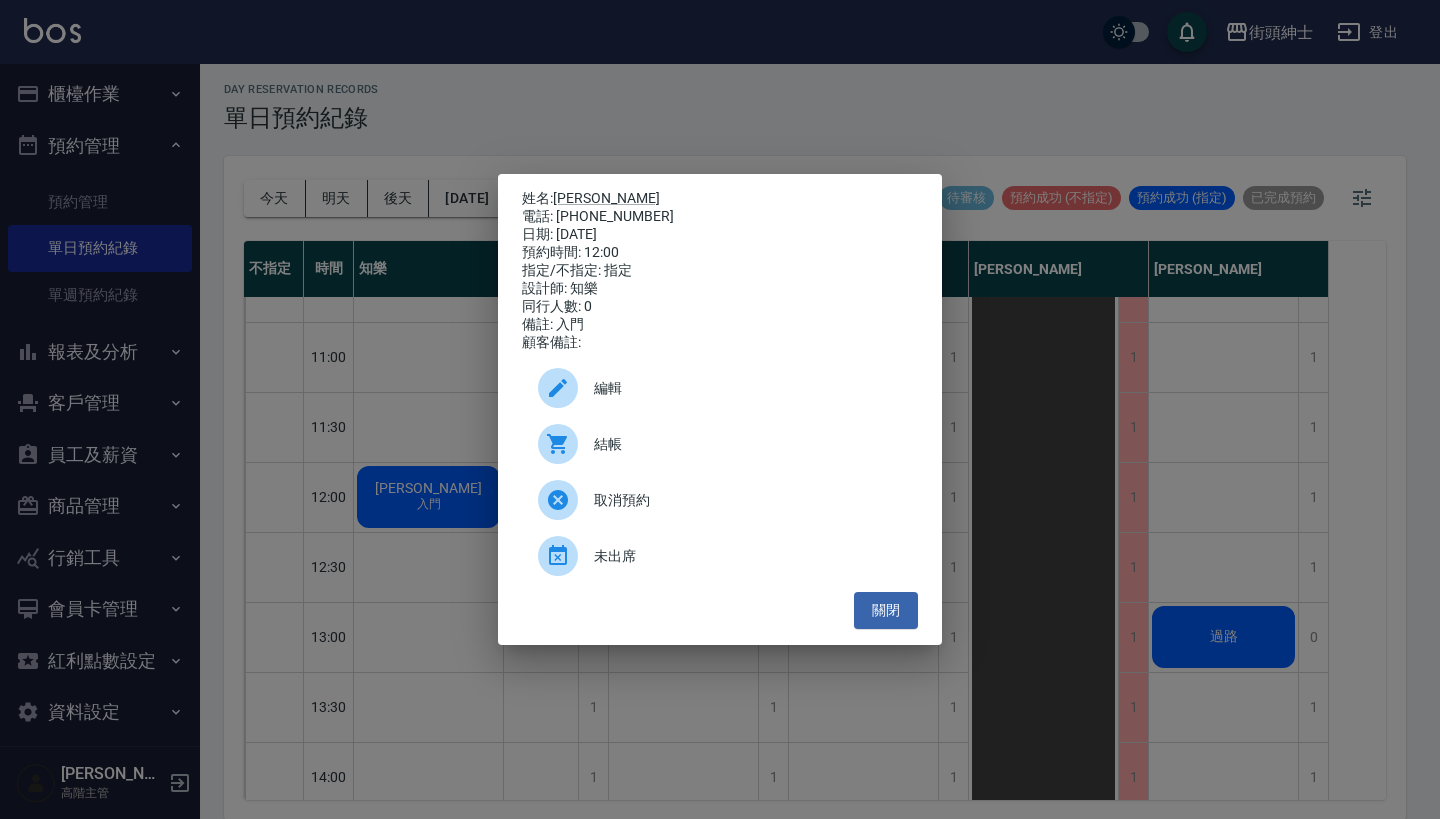 click on "編輯" at bounding box center [748, 388] 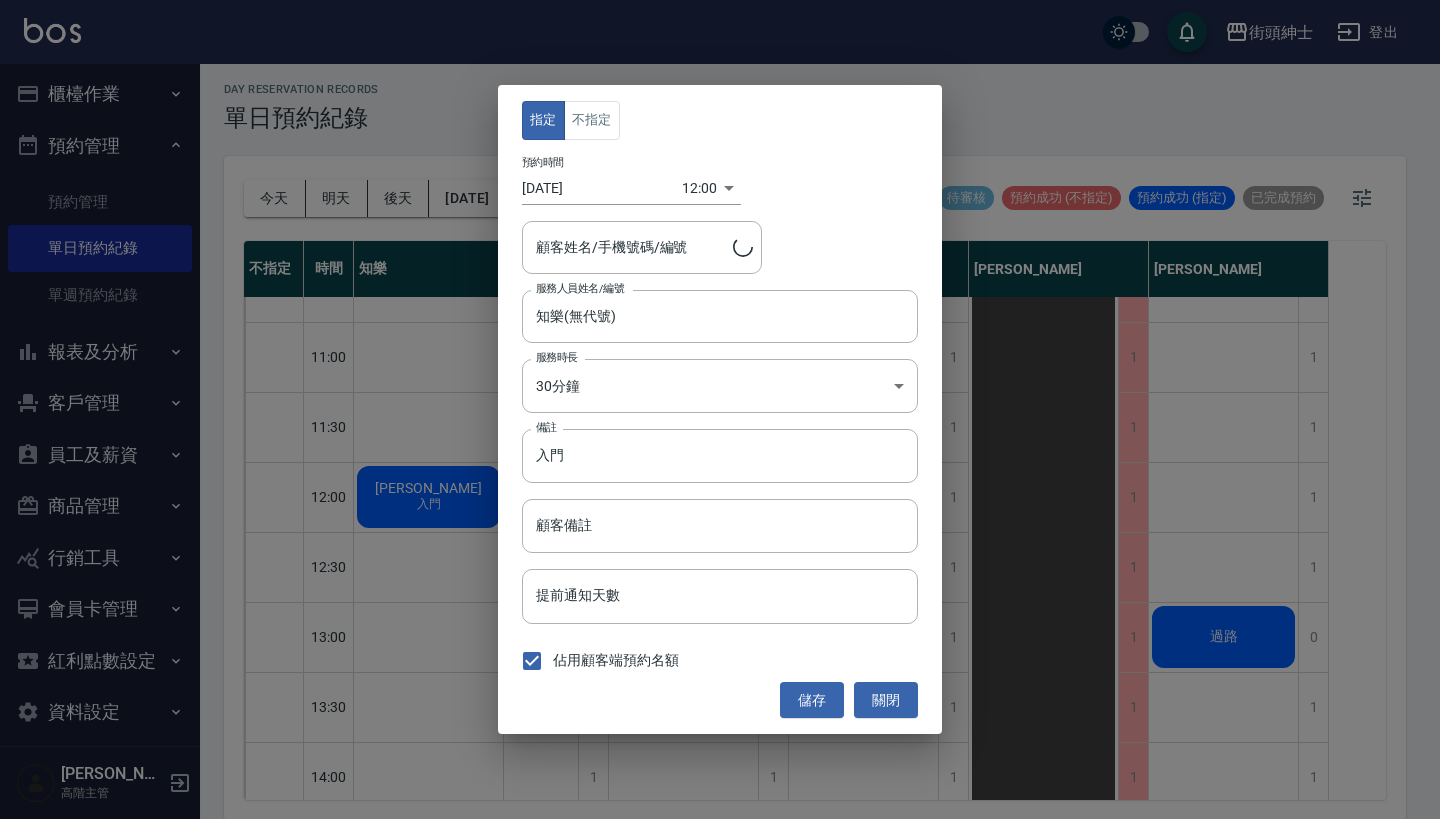 type on "[PERSON_NAME]/0923332686" 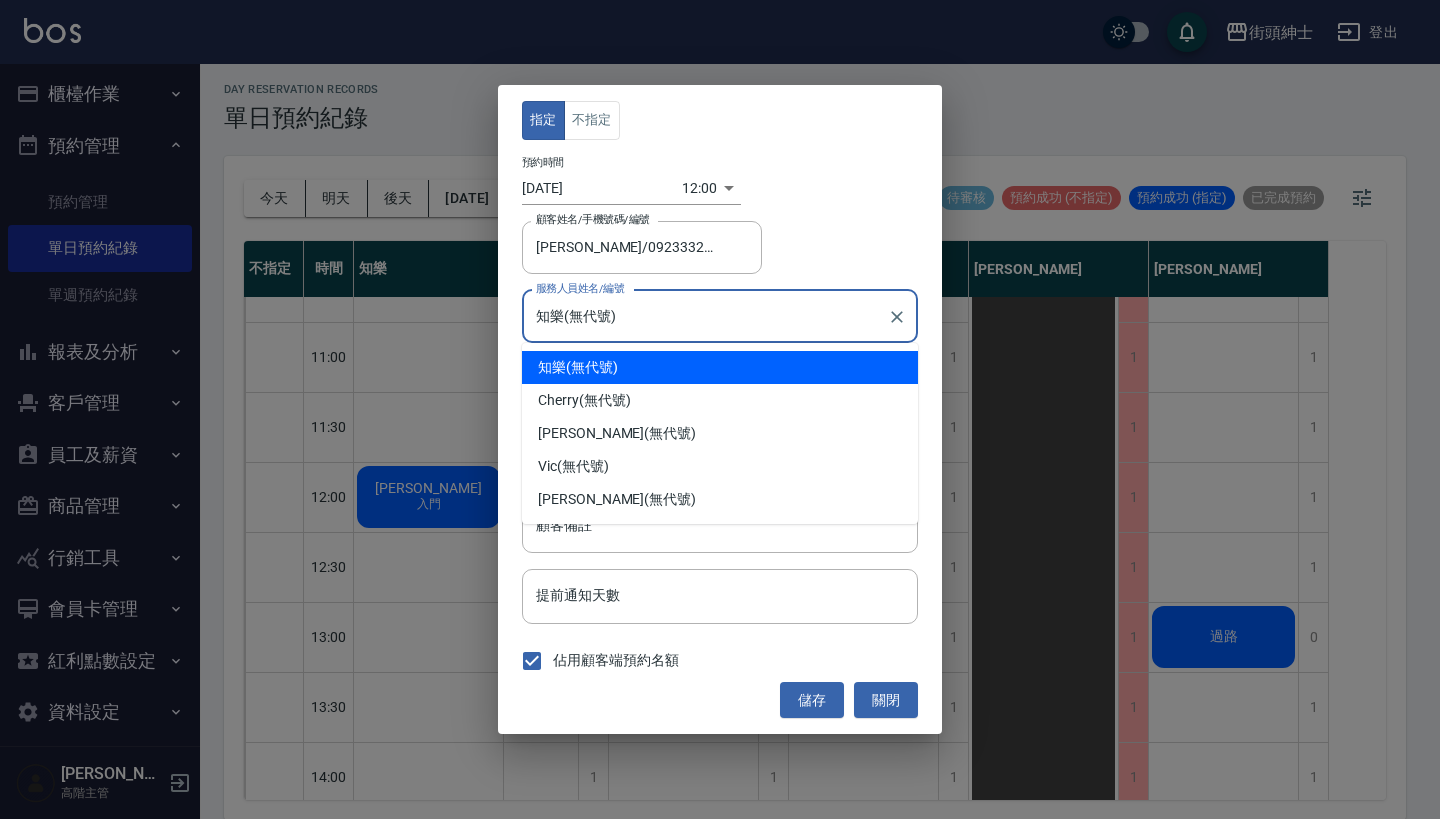 click on "知樂(無代號)" at bounding box center (705, 316) 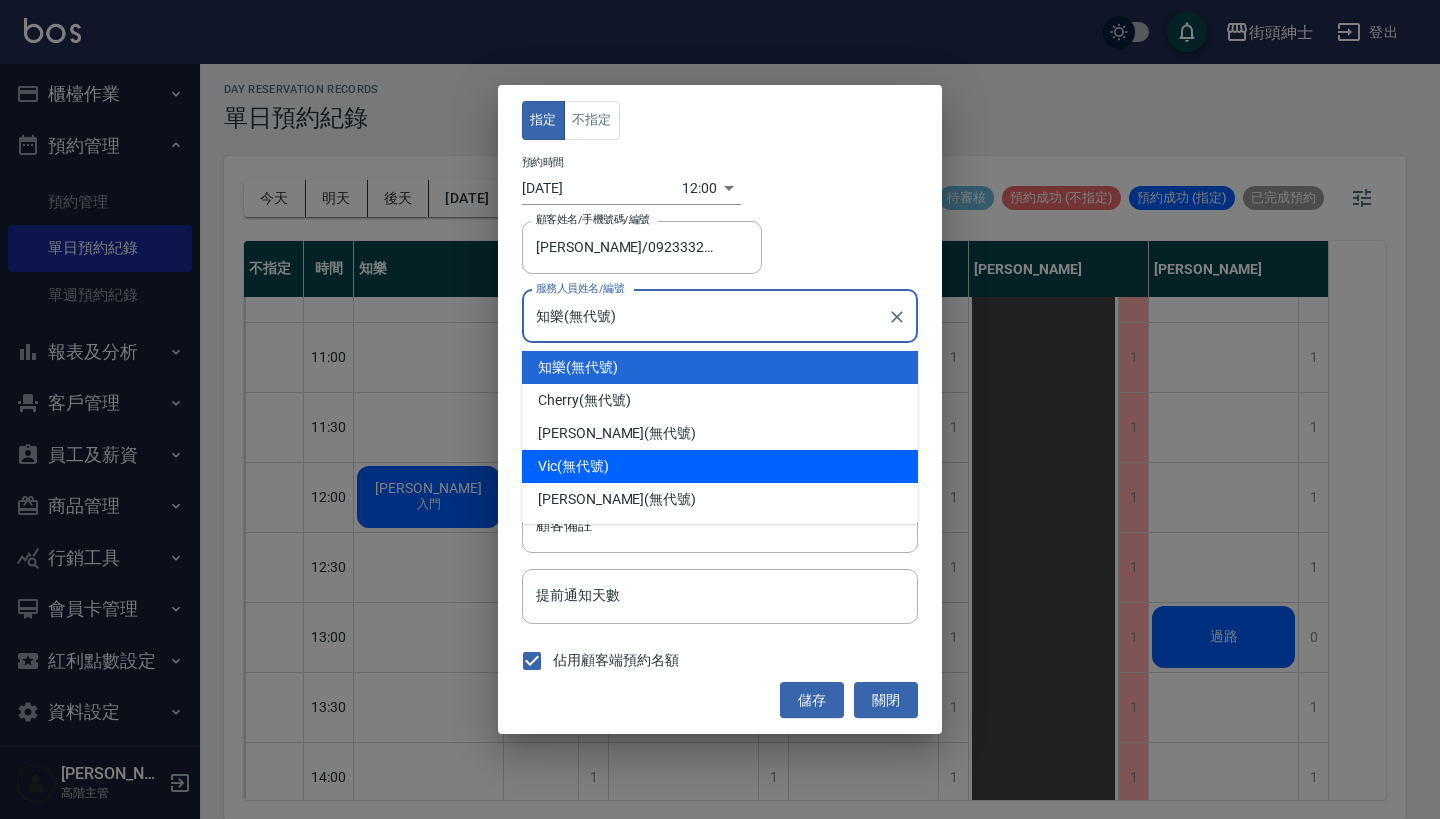 click on "Vic (無代號)" at bounding box center [720, 466] 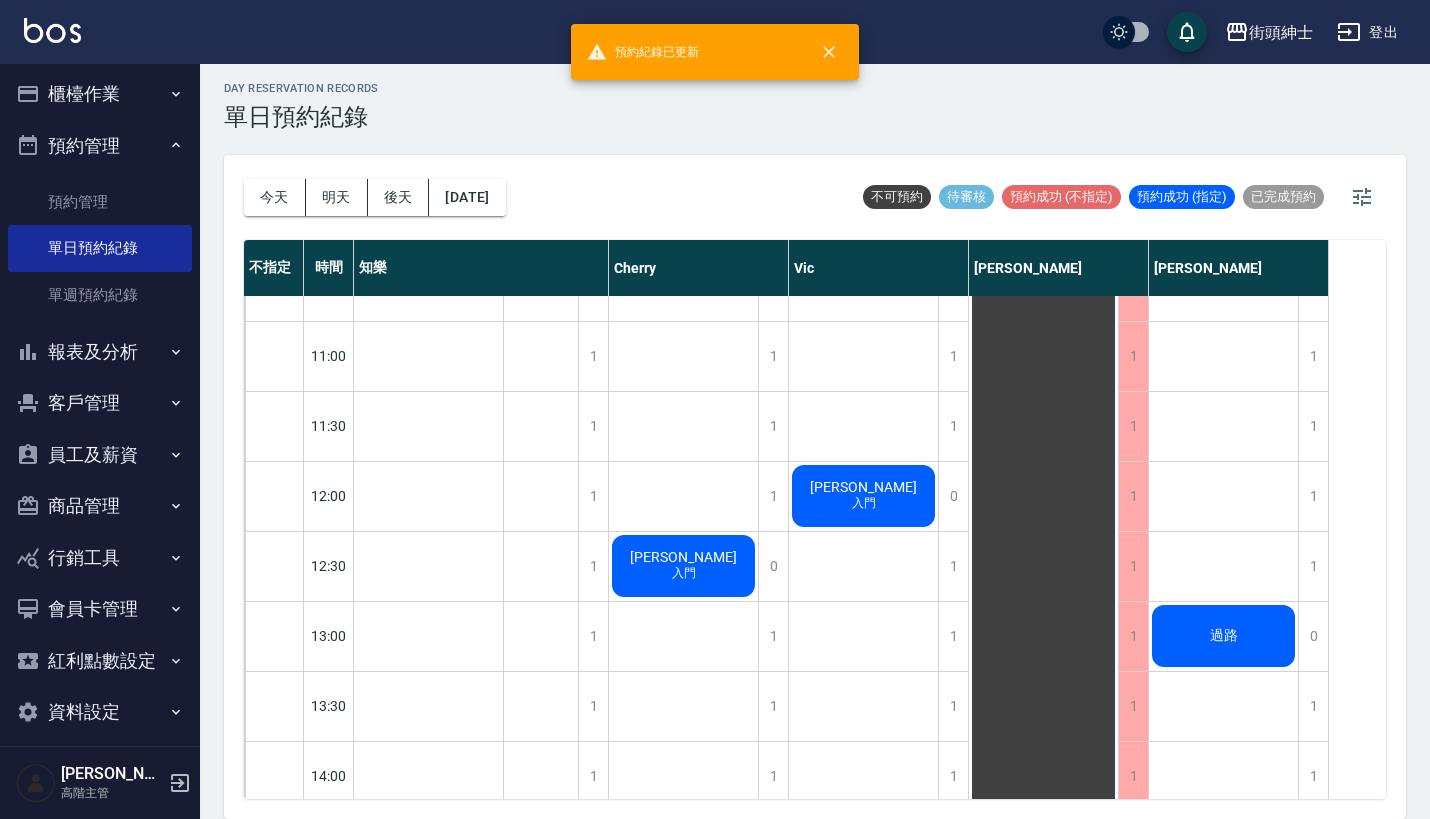 scroll, scrollTop: 16, scrollLeft: 0, axis: vertical 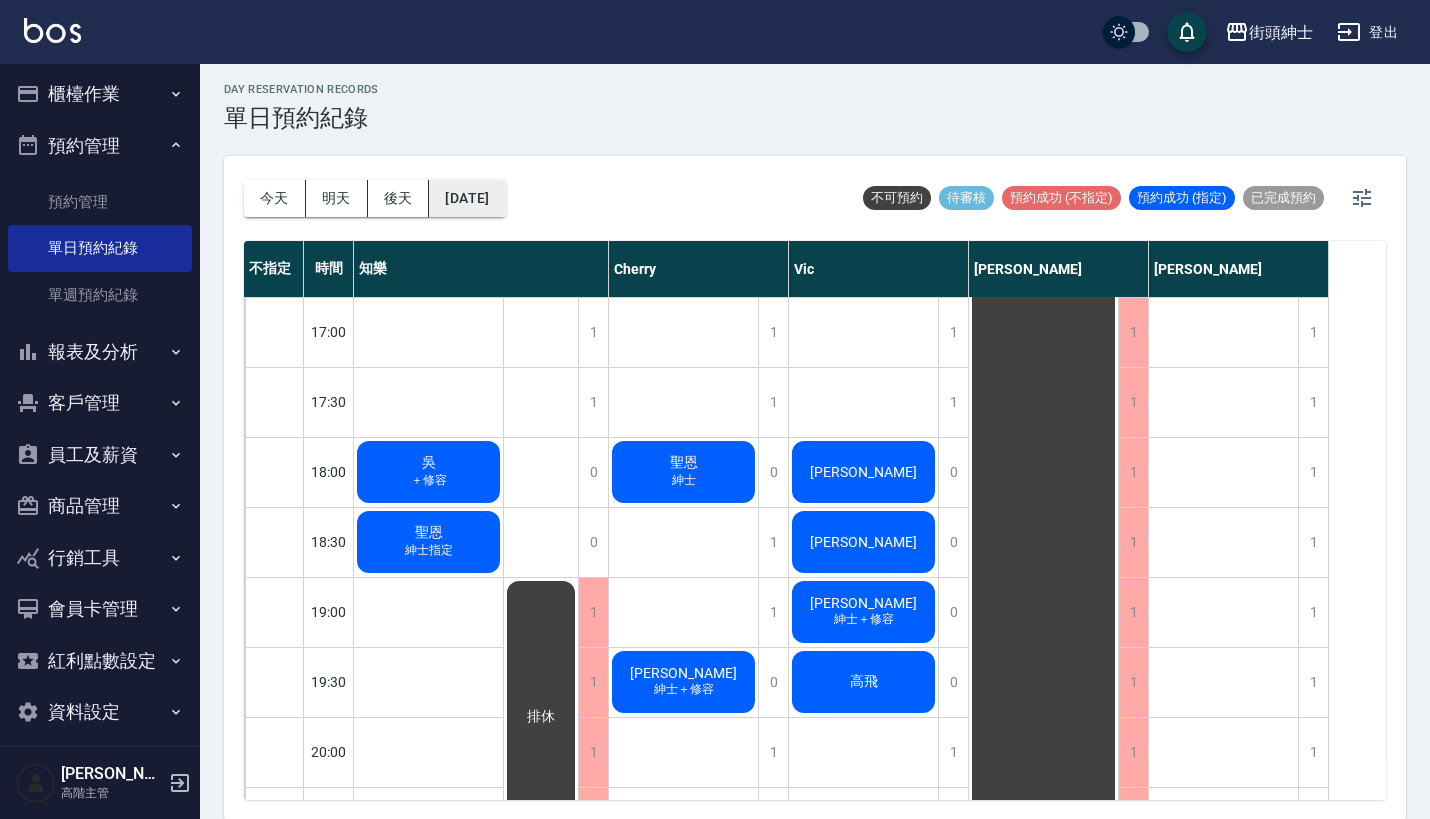 click on "[DATE]" at bounding box center [467, 198] 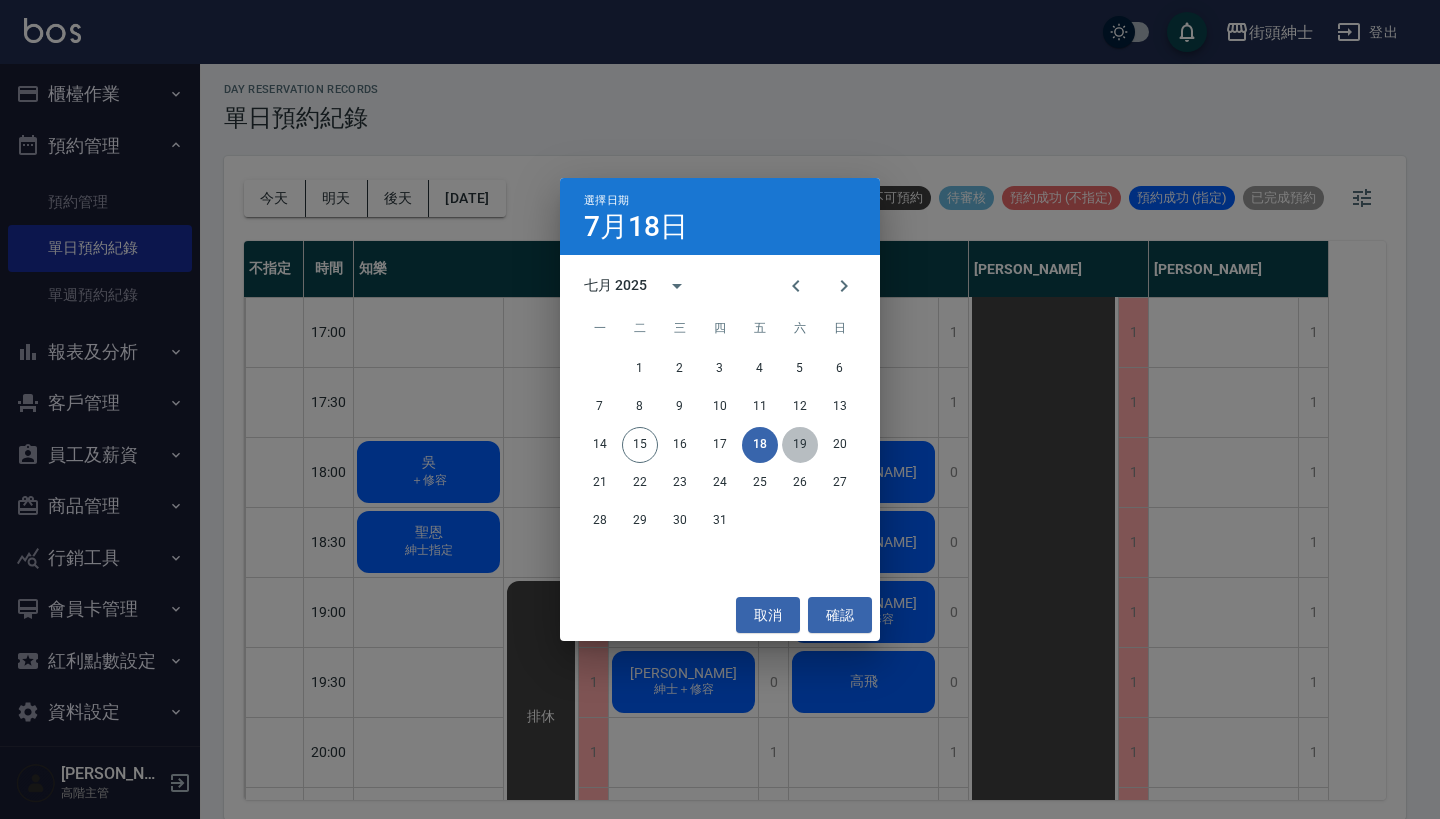 click on "19" at bounding box center (800, 445) 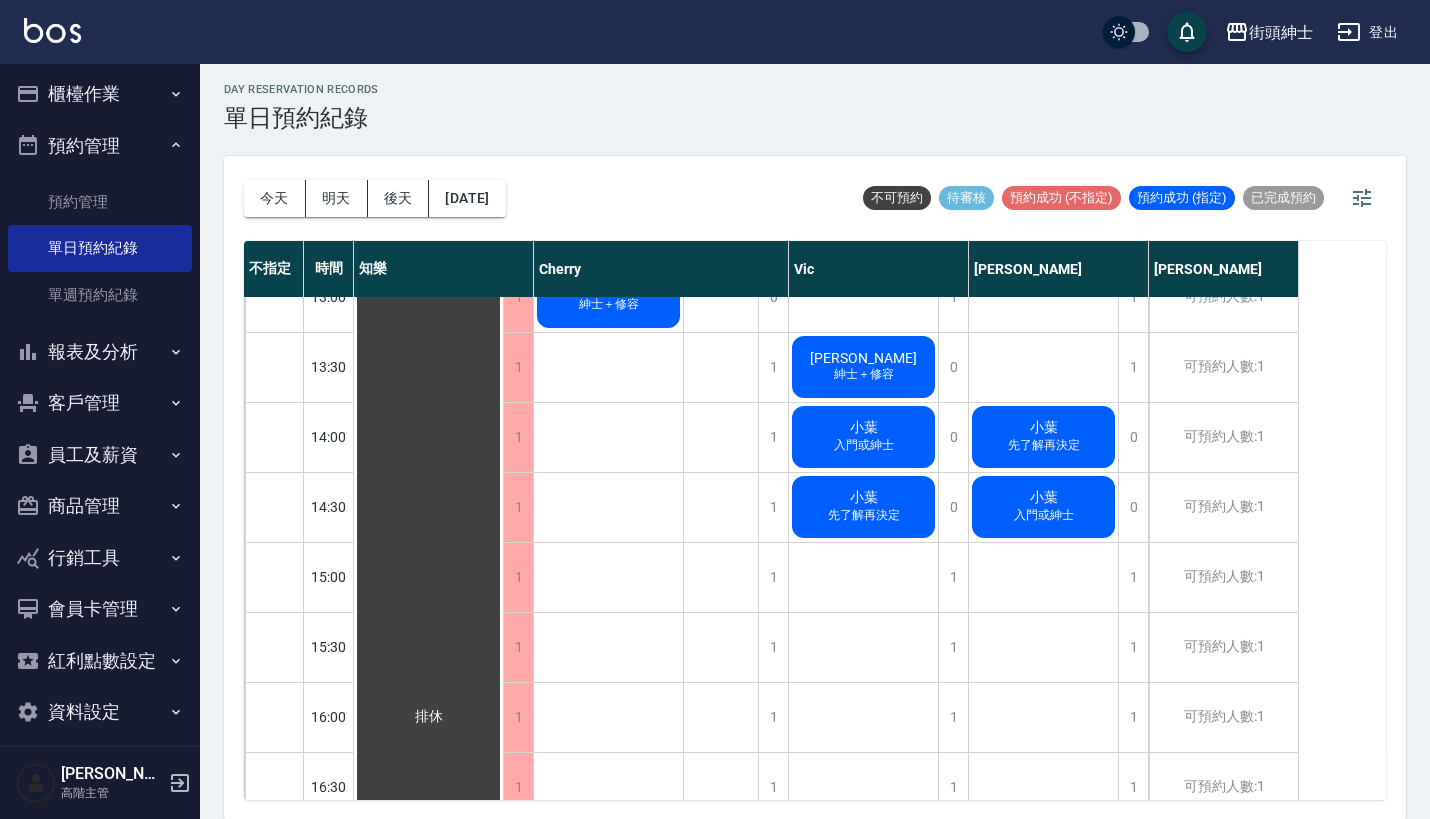 scroll, scrollTop: 636, scrollLeft: 0, axis: vertical 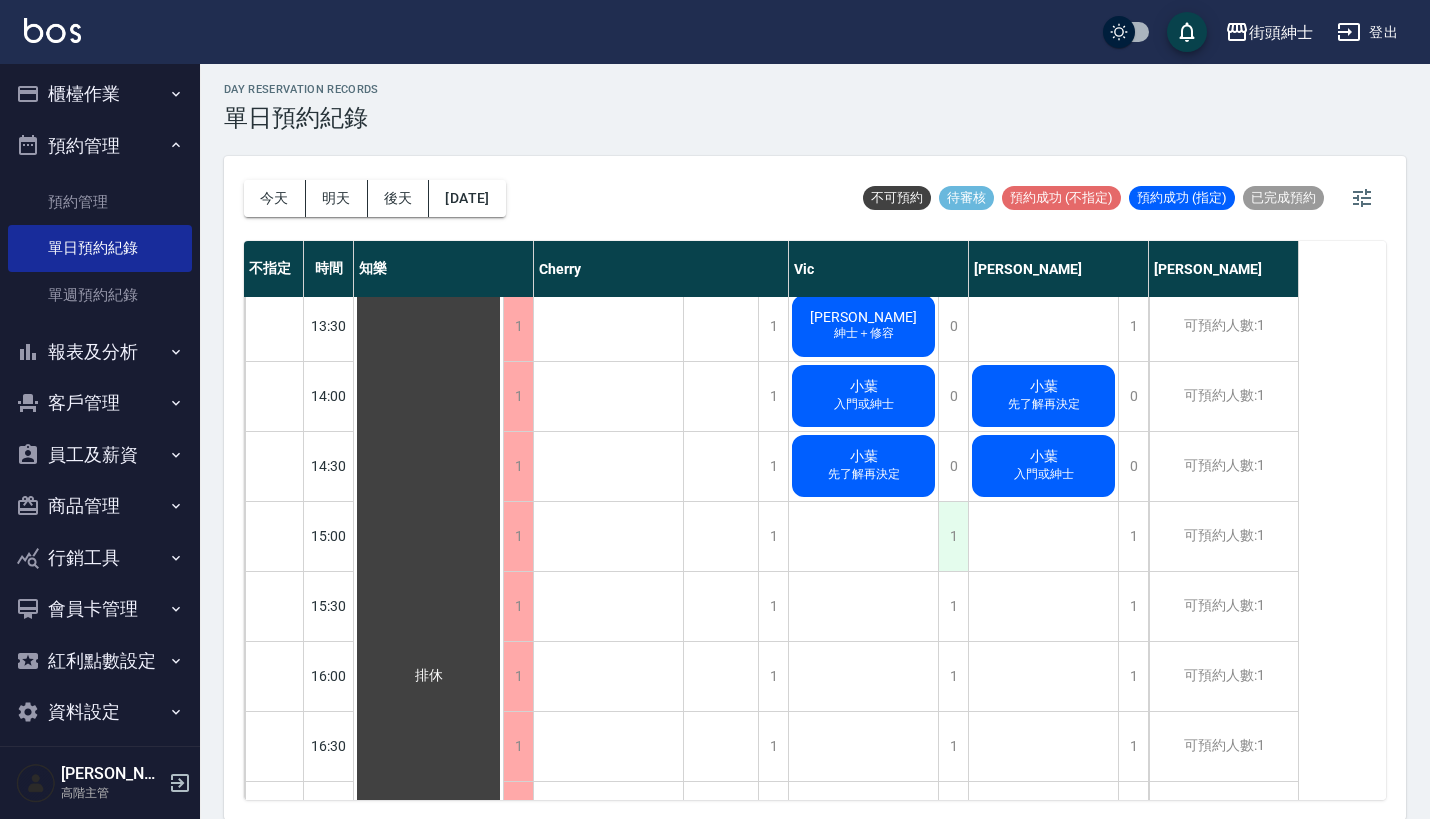 click on "1" at bounding box center [953, 536] 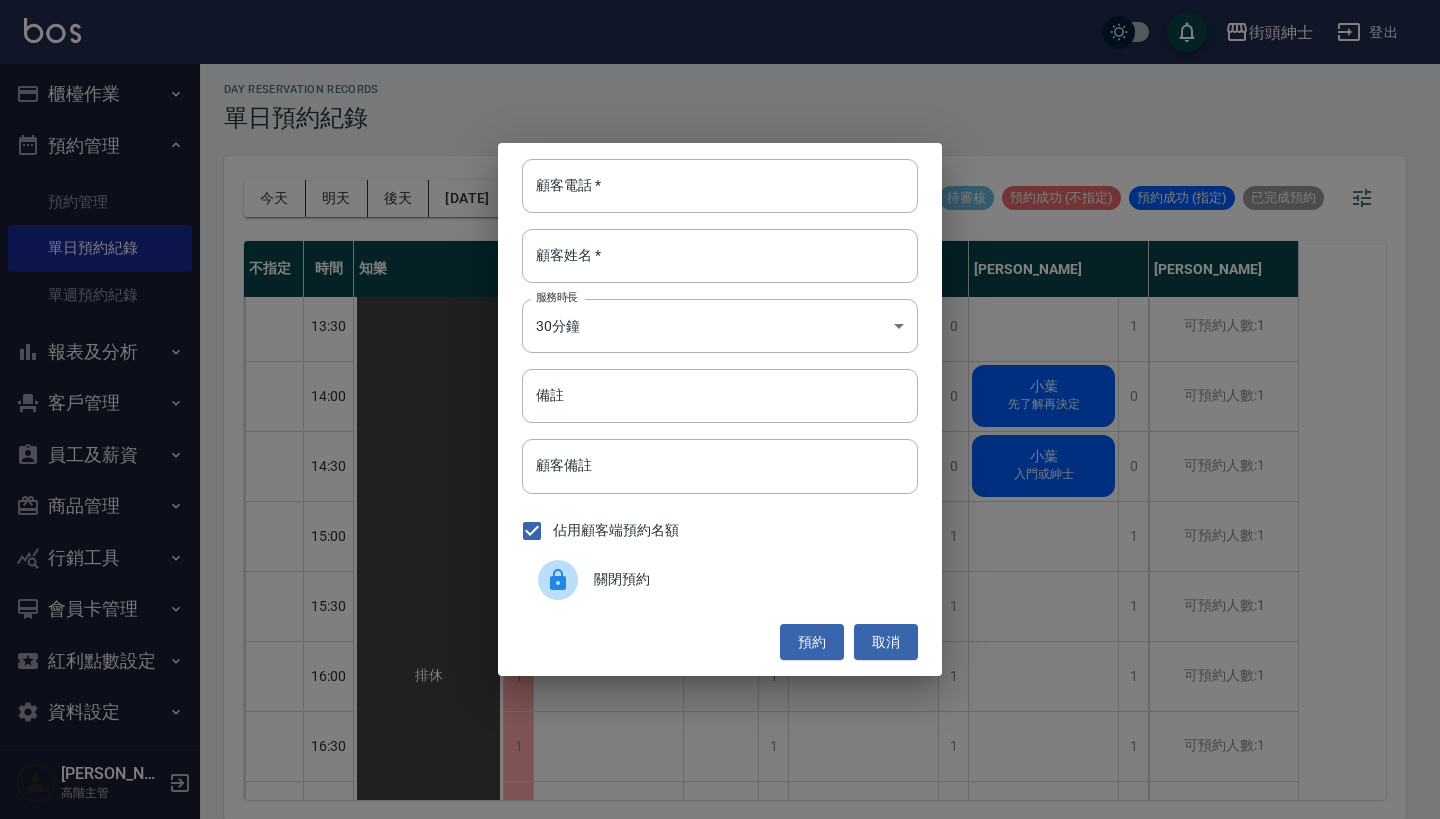click on "顧客電話   * 顧客電話   * 顧客姓名   * 顧客姓名   * 服務時長 30分鐘 1 服務時長 備註 備註 顧客備註 顧客備註 佔用顧客端預約名額 關閉預約 預約 取消" at bounding box center (720, 409) 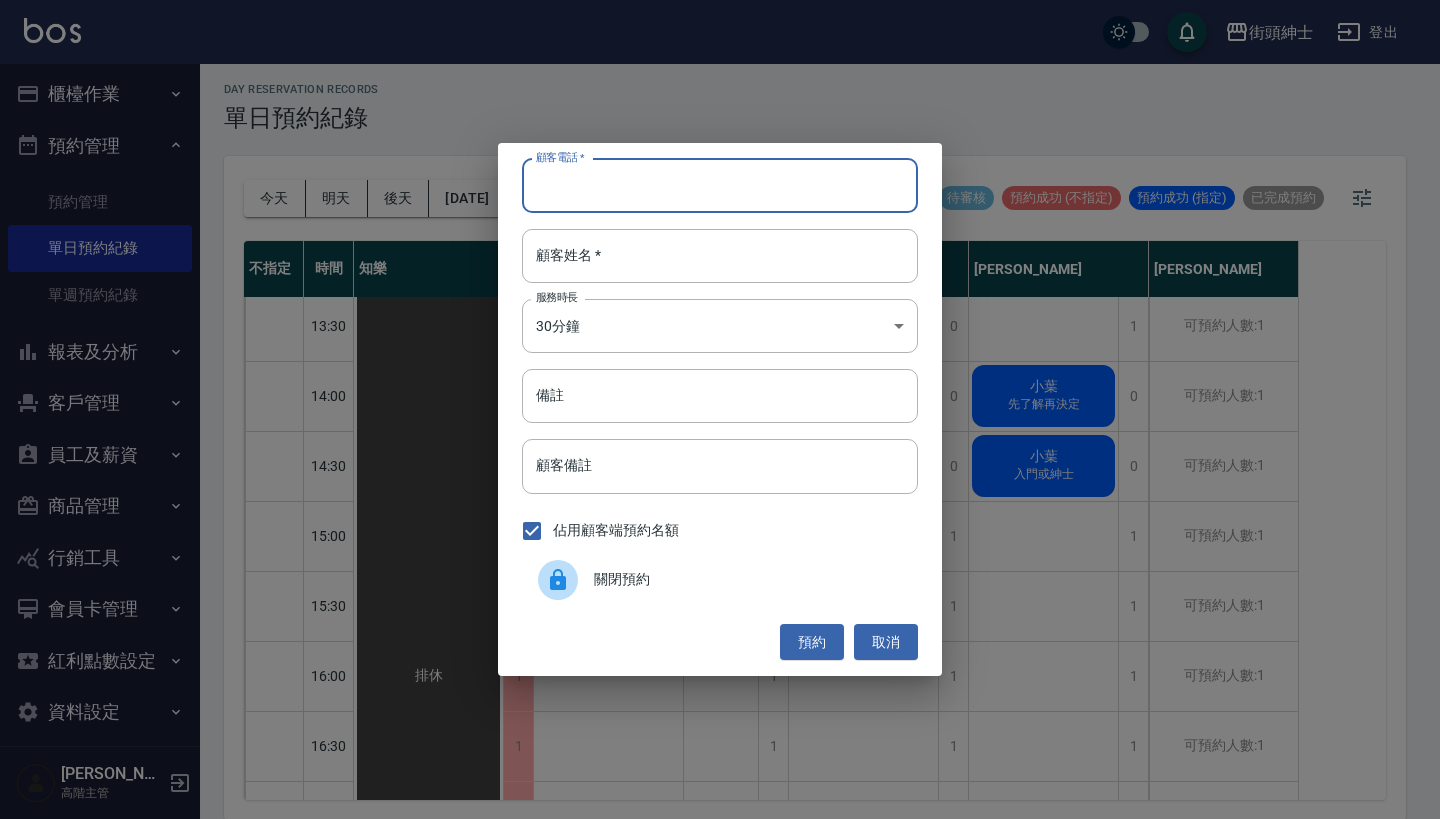 paste on "陳 電話：[PHONE_NUMBER]" 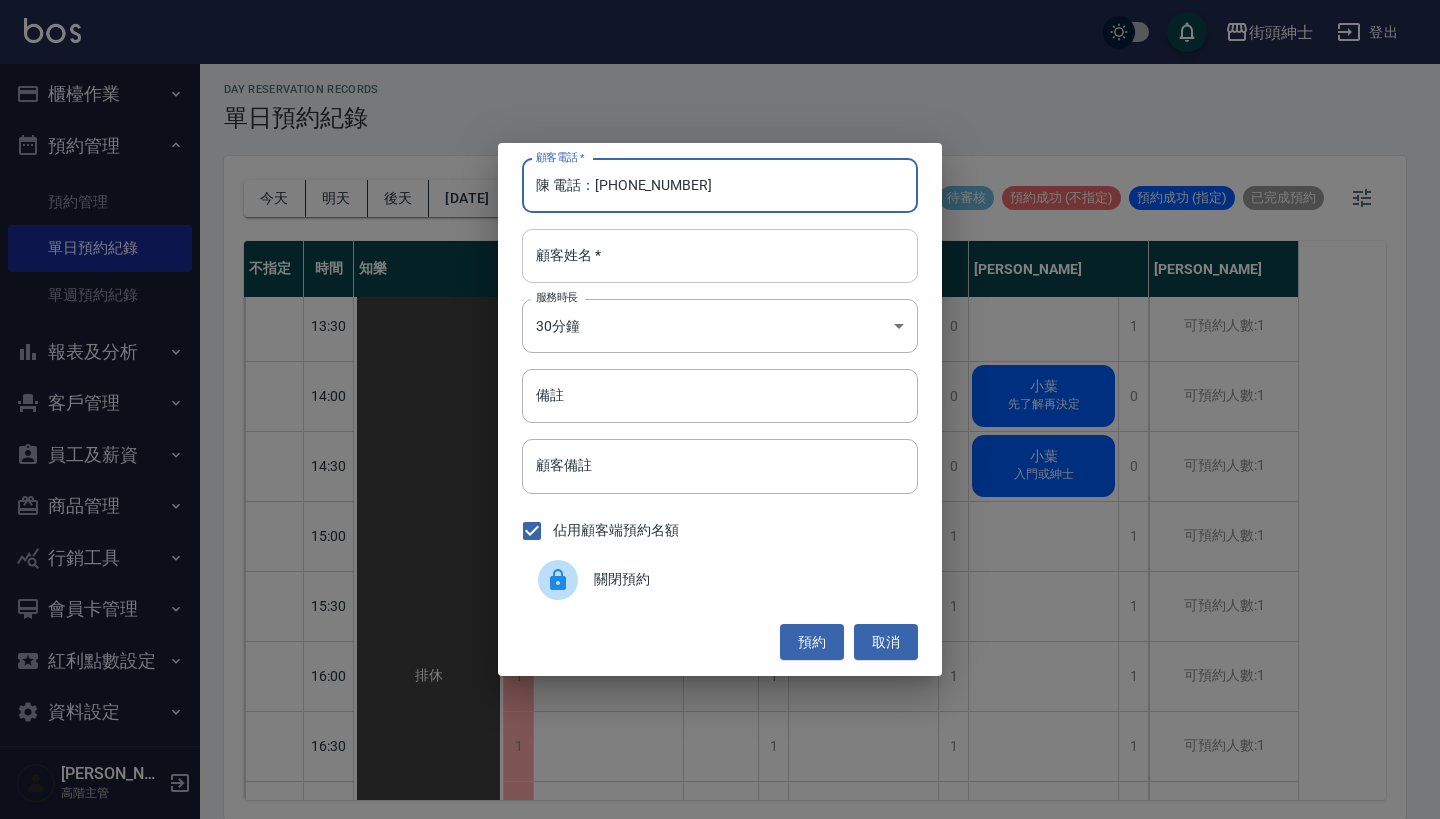 type on "陳 電話：[PHONE_NUMBER]" 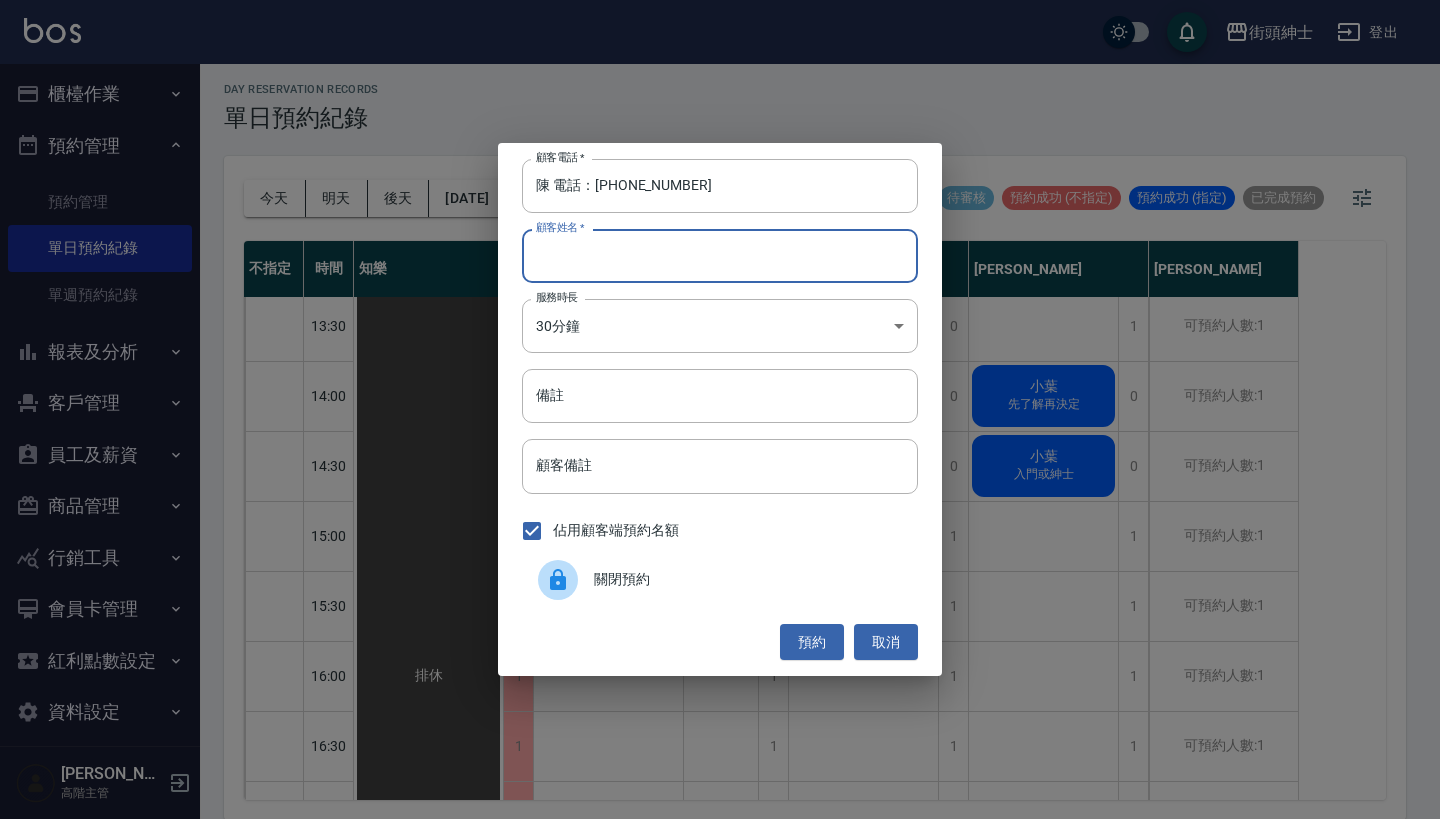 paste on "陳 電話：[PHONE_NUMBER]" 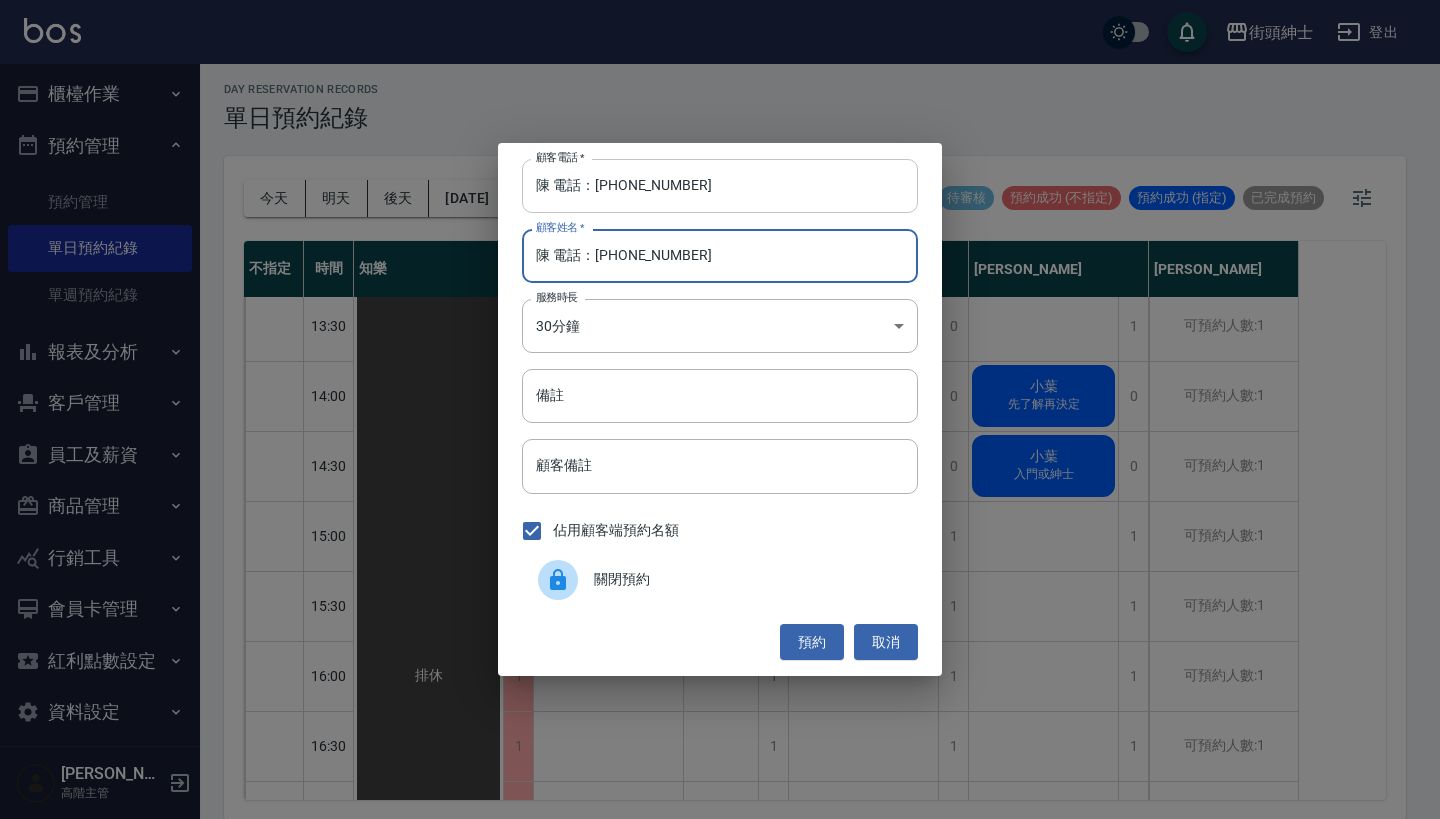 type on "陳 電話：[PHONE_NUMBER]" 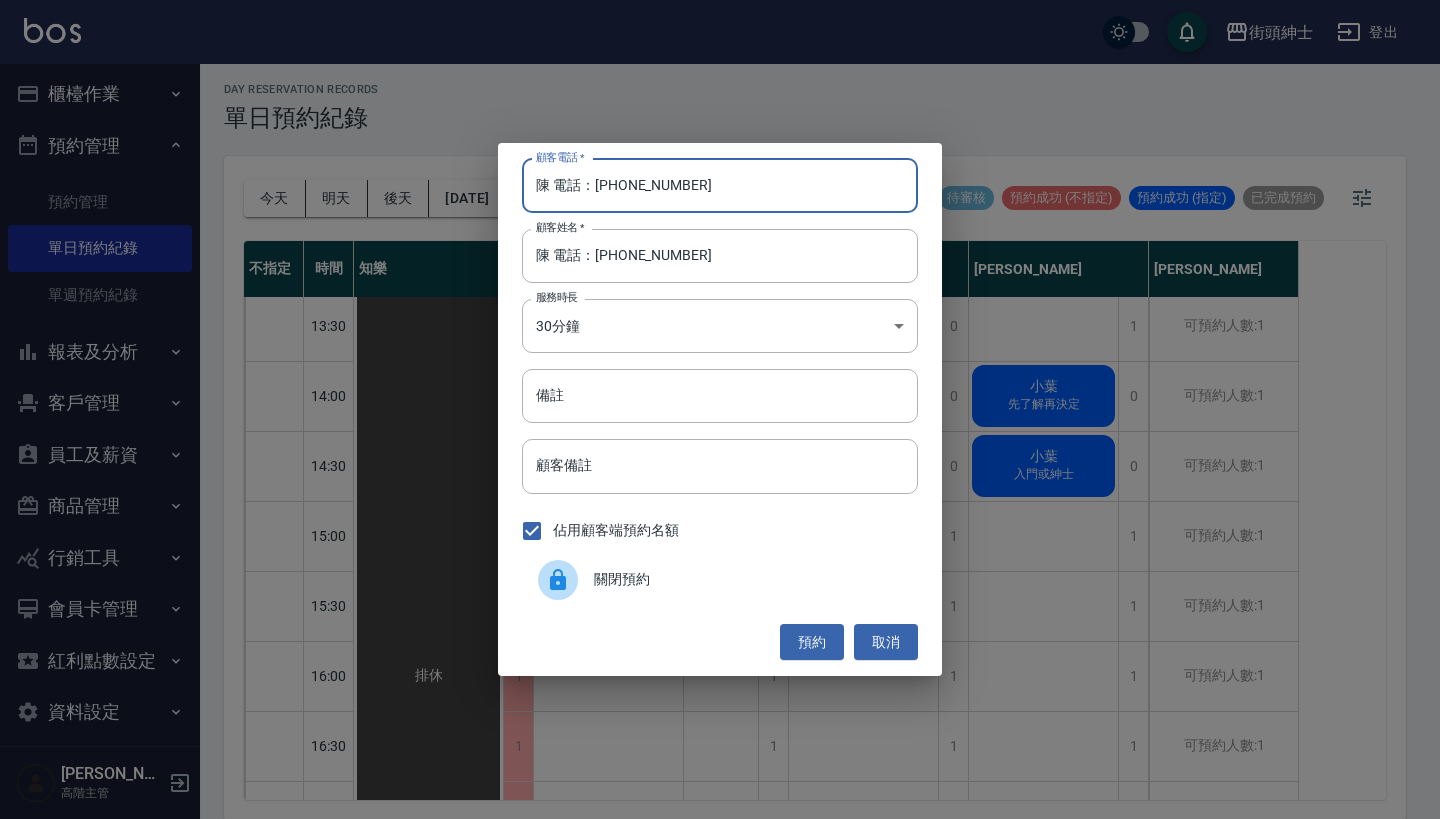 drag, startPoint x: 597, startPoint y: 186, endPoint x: 481, endPoint y: 185, distance: 116.00431 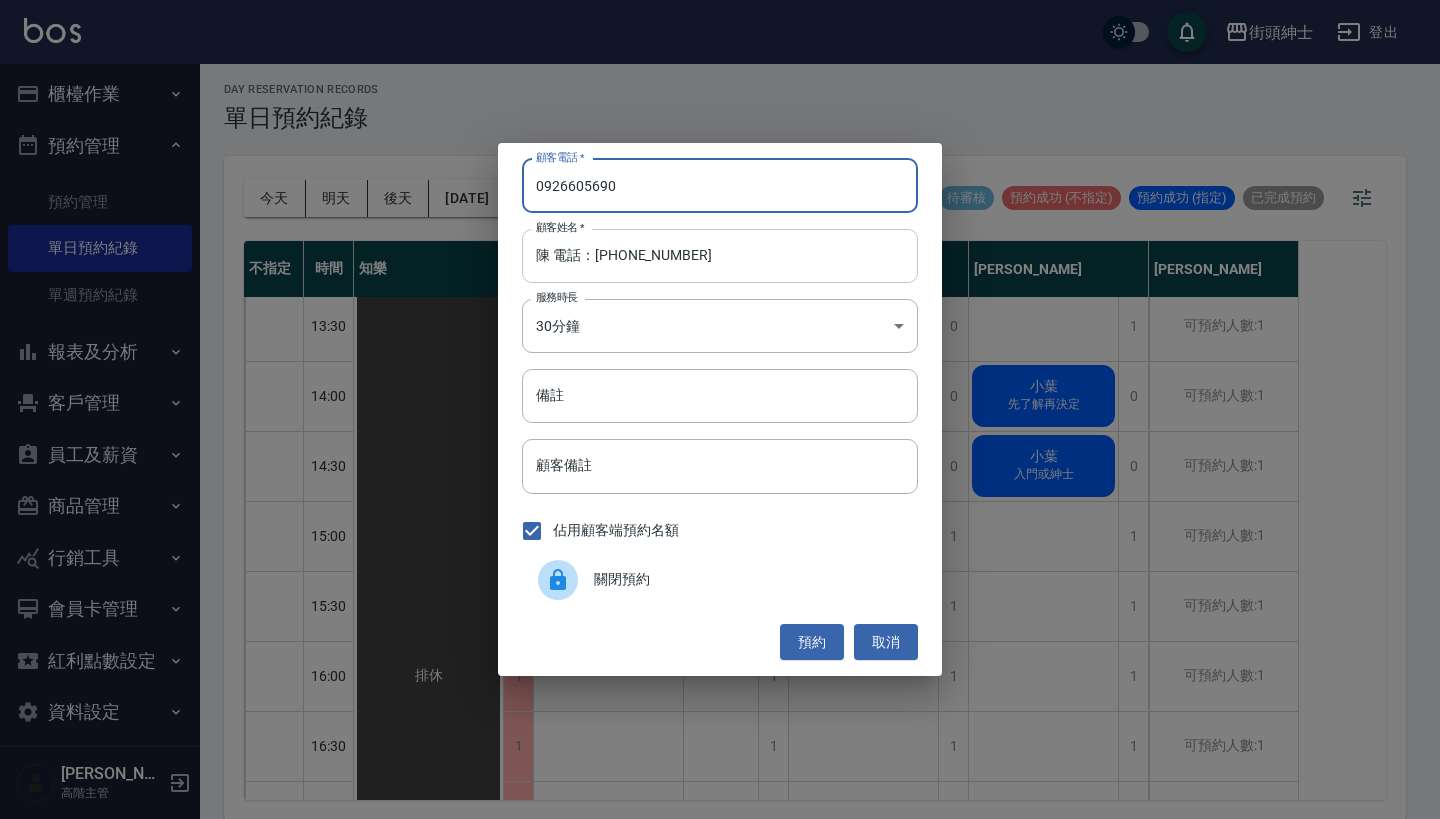 type on "0926605690" 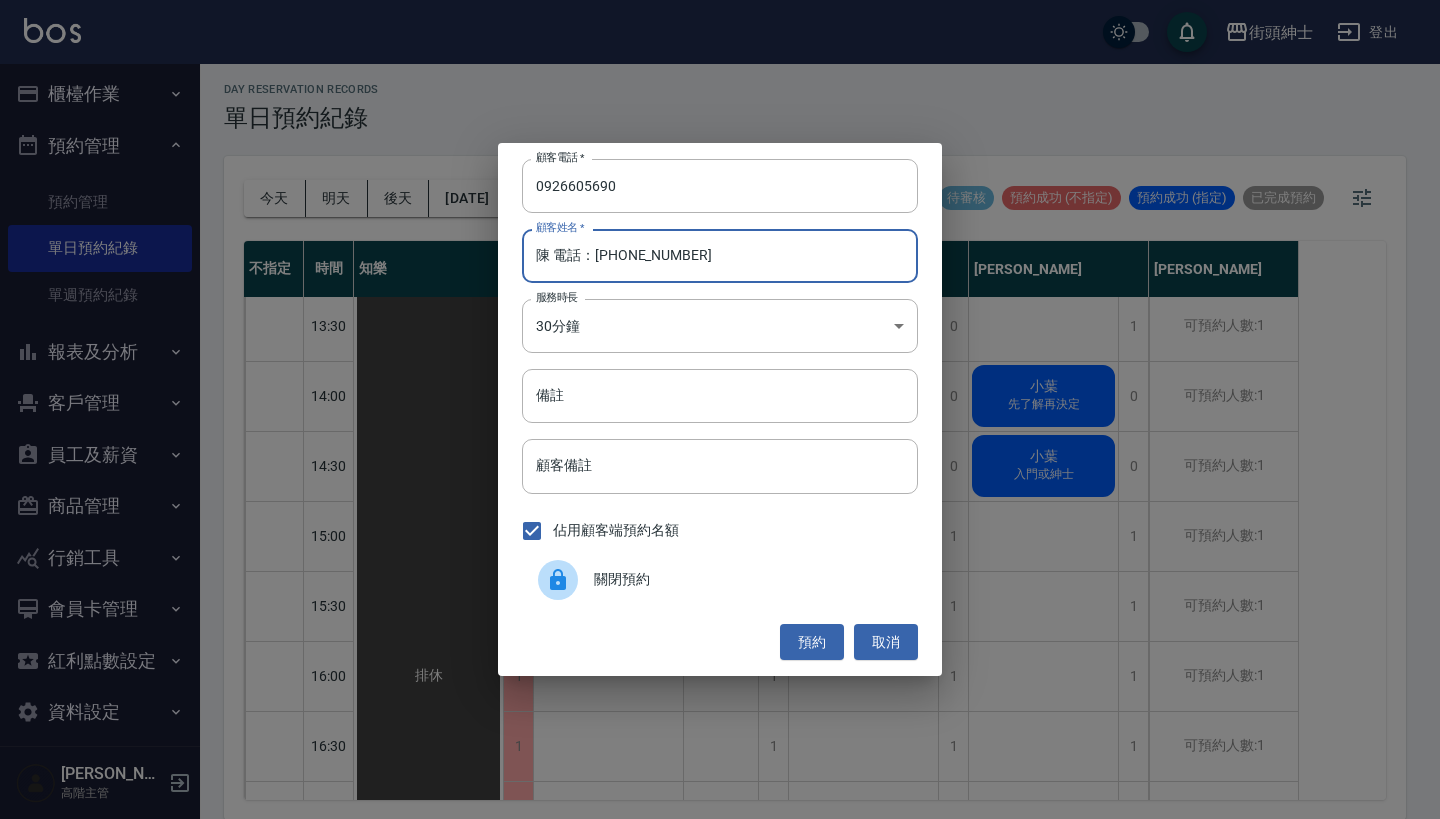 drag, startPoint x: 749, startPoint y: 272, endPoint x: 553, endPoint y: 261, distance: 196.30843 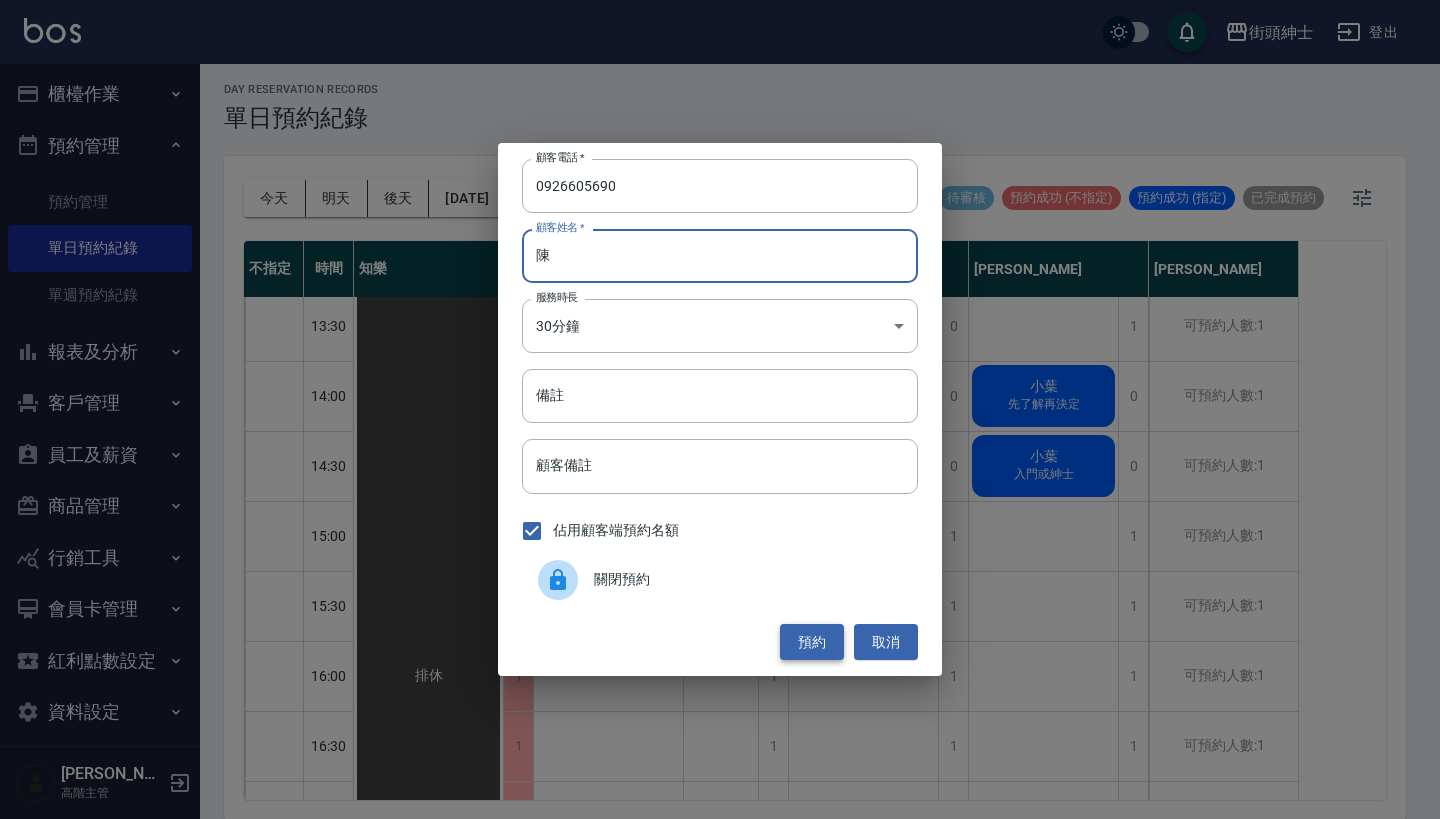 type on "陳" 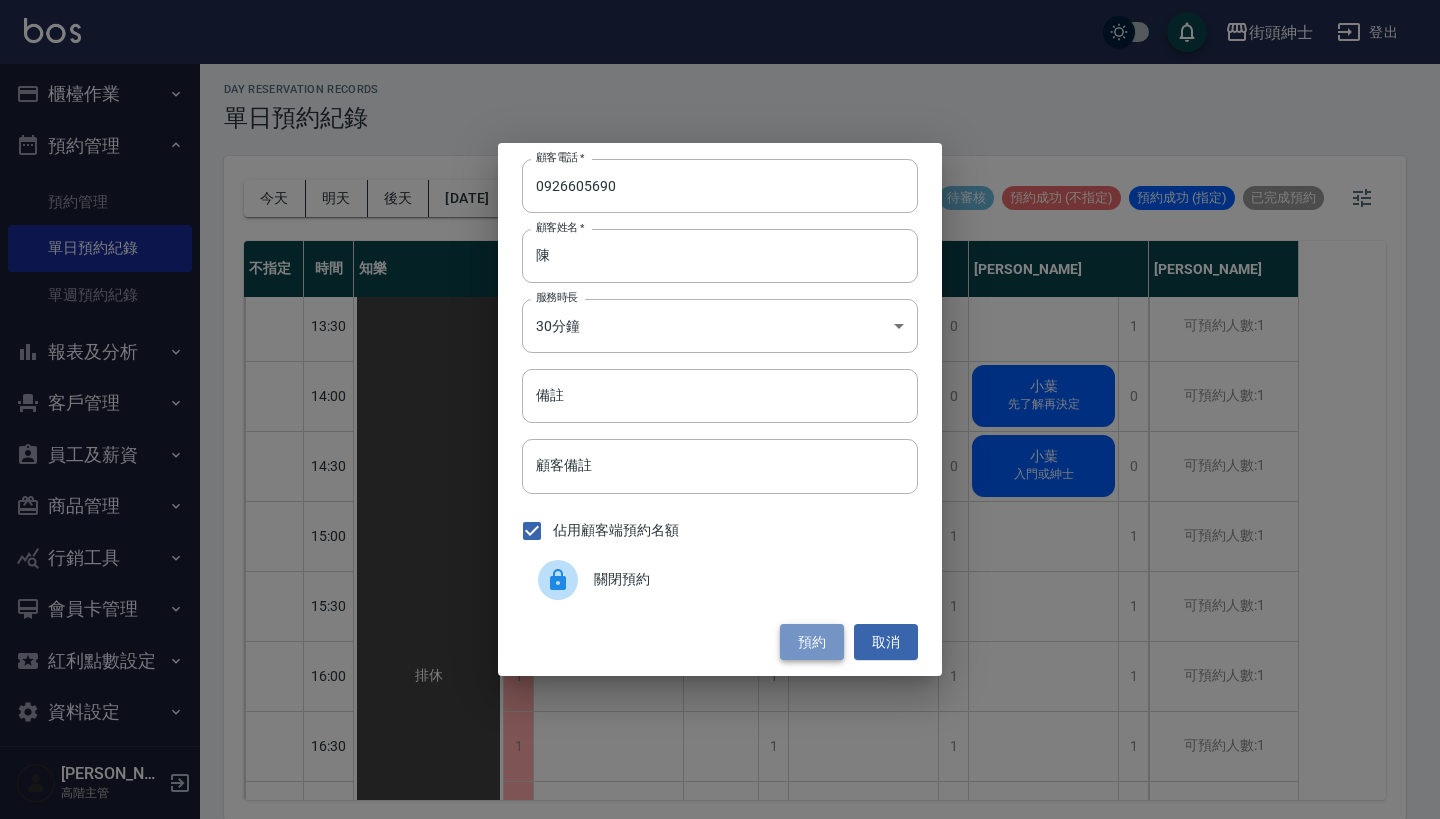 click on "預約" at bounding box center [812, 642] 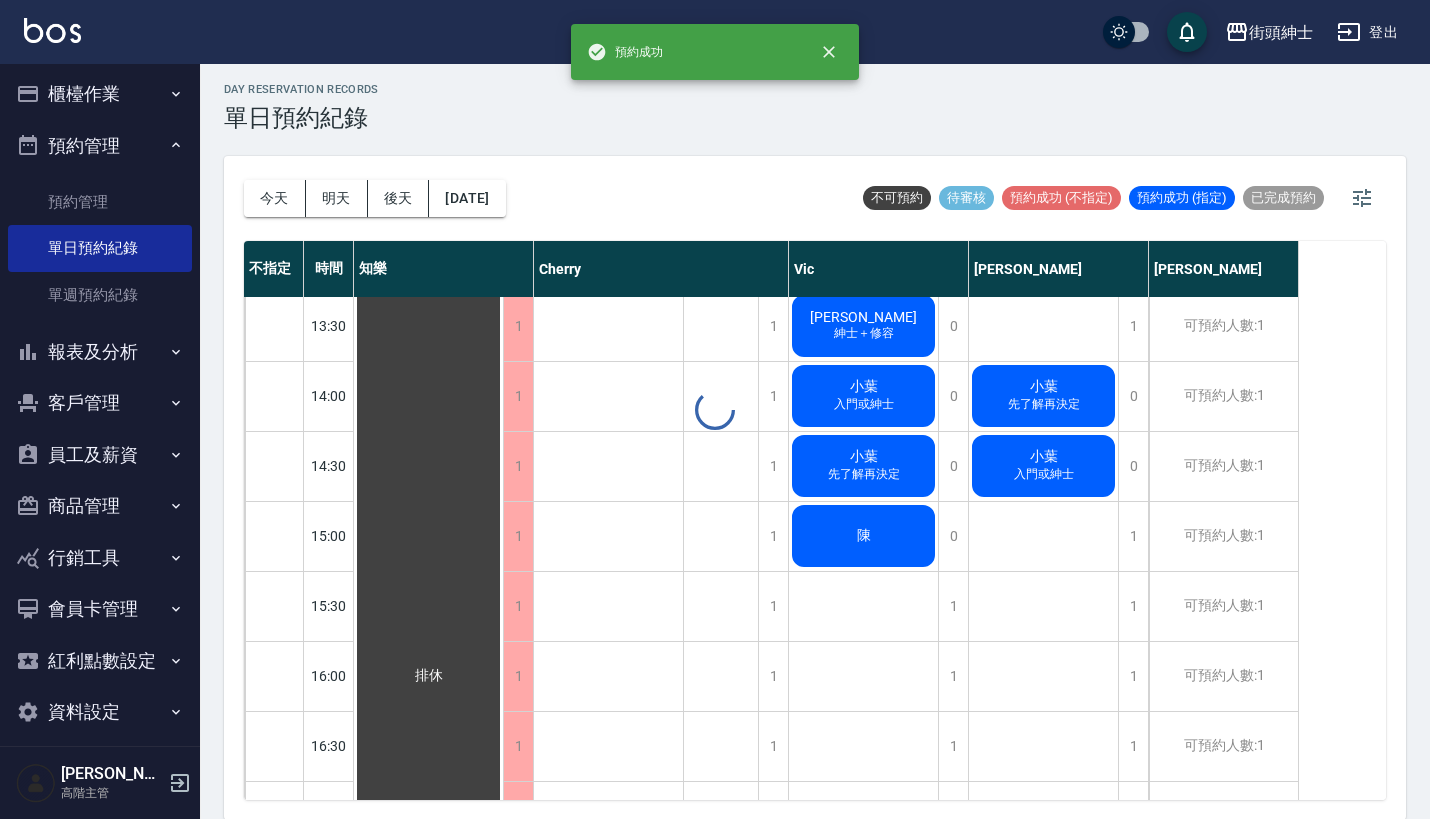click on "陳" at bounding box center (428, 676) 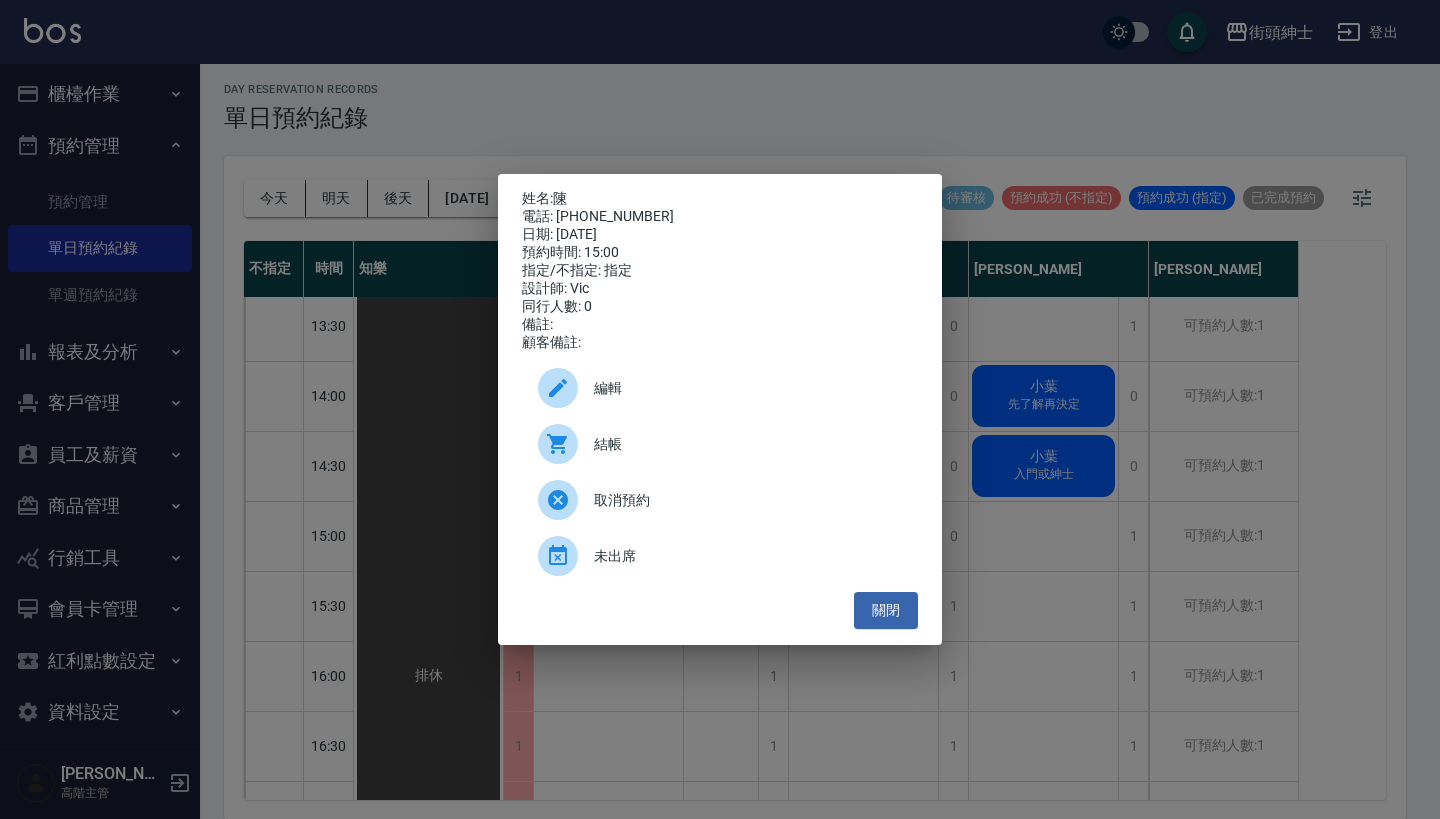 click on "姓名:  陳 電話: [PHONE_NUMBER] 日期: [DATE] 預約時間: 15:00 指定/不指定: 指定 設計師: [PERSON_NAME] 同行人數: 0 備註:  顧客備註:  編輯 結帳 取消預約 未出席 關閉" at bounding box center [720, 409] 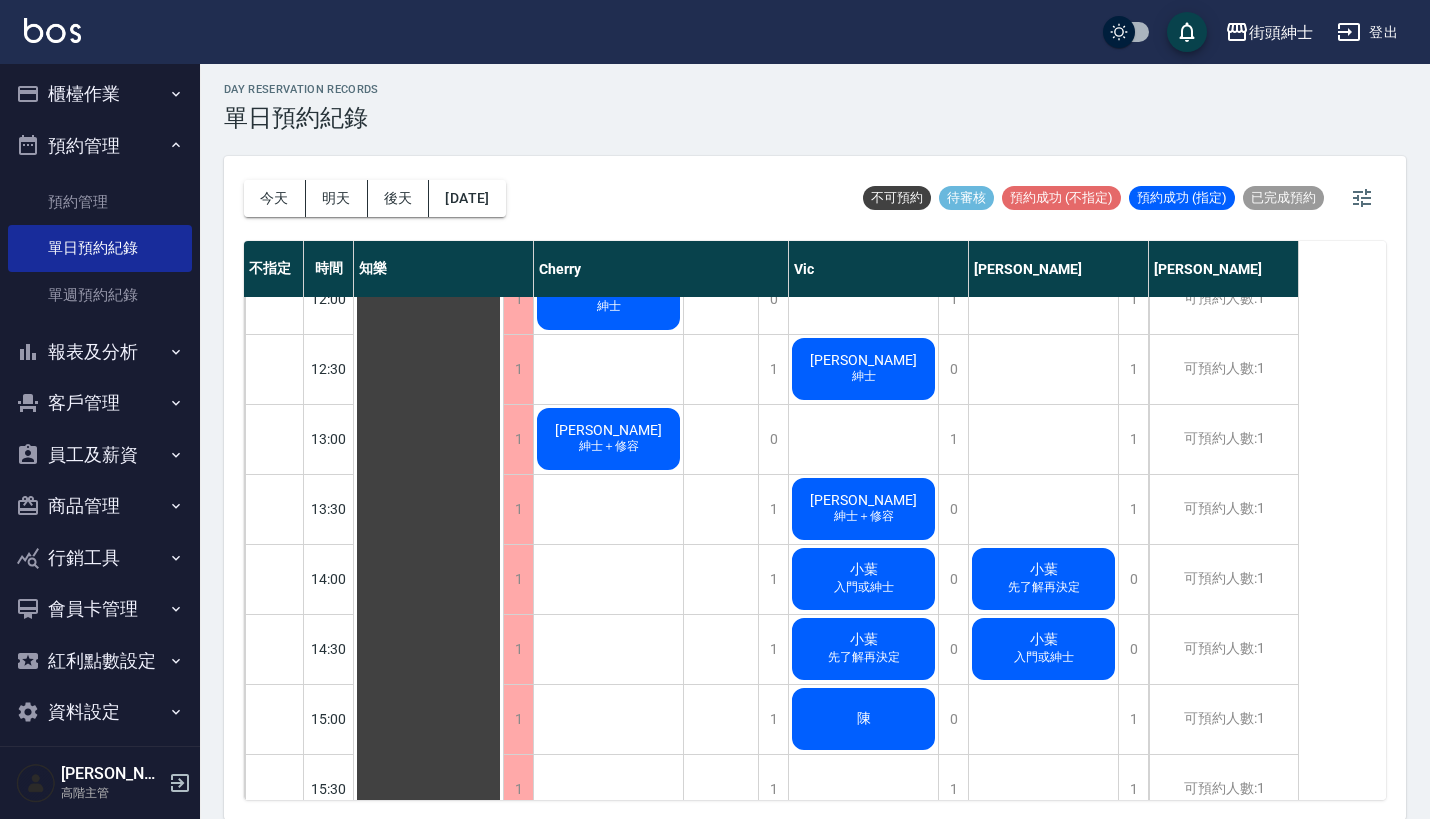 scroll, scrollTop: 469, scrollLeft: 0, axis: vertical 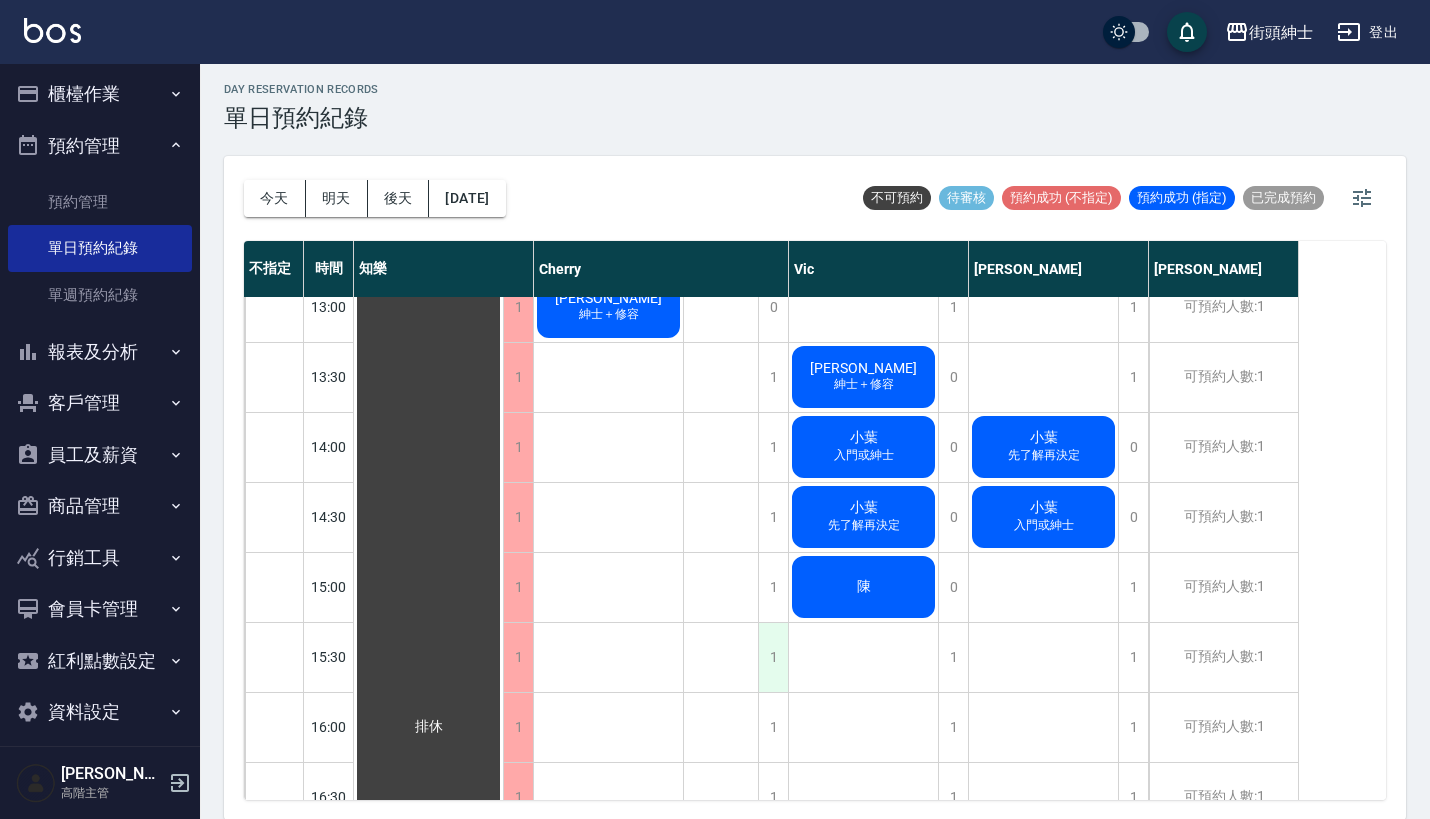 click on "1" at bounding box center (773, 657) 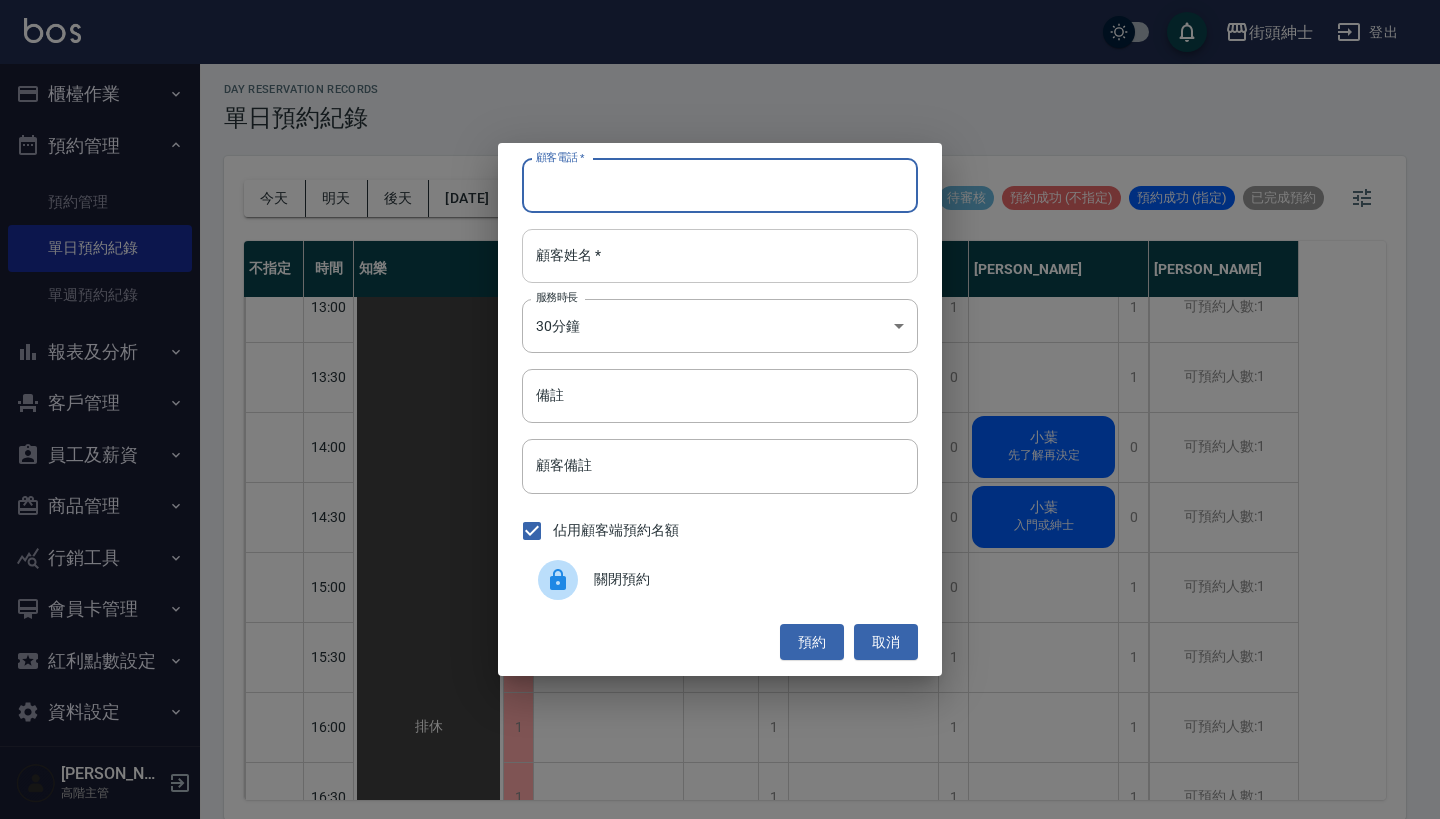 paste on "陳 電話：[PHONE_NUMBER]" 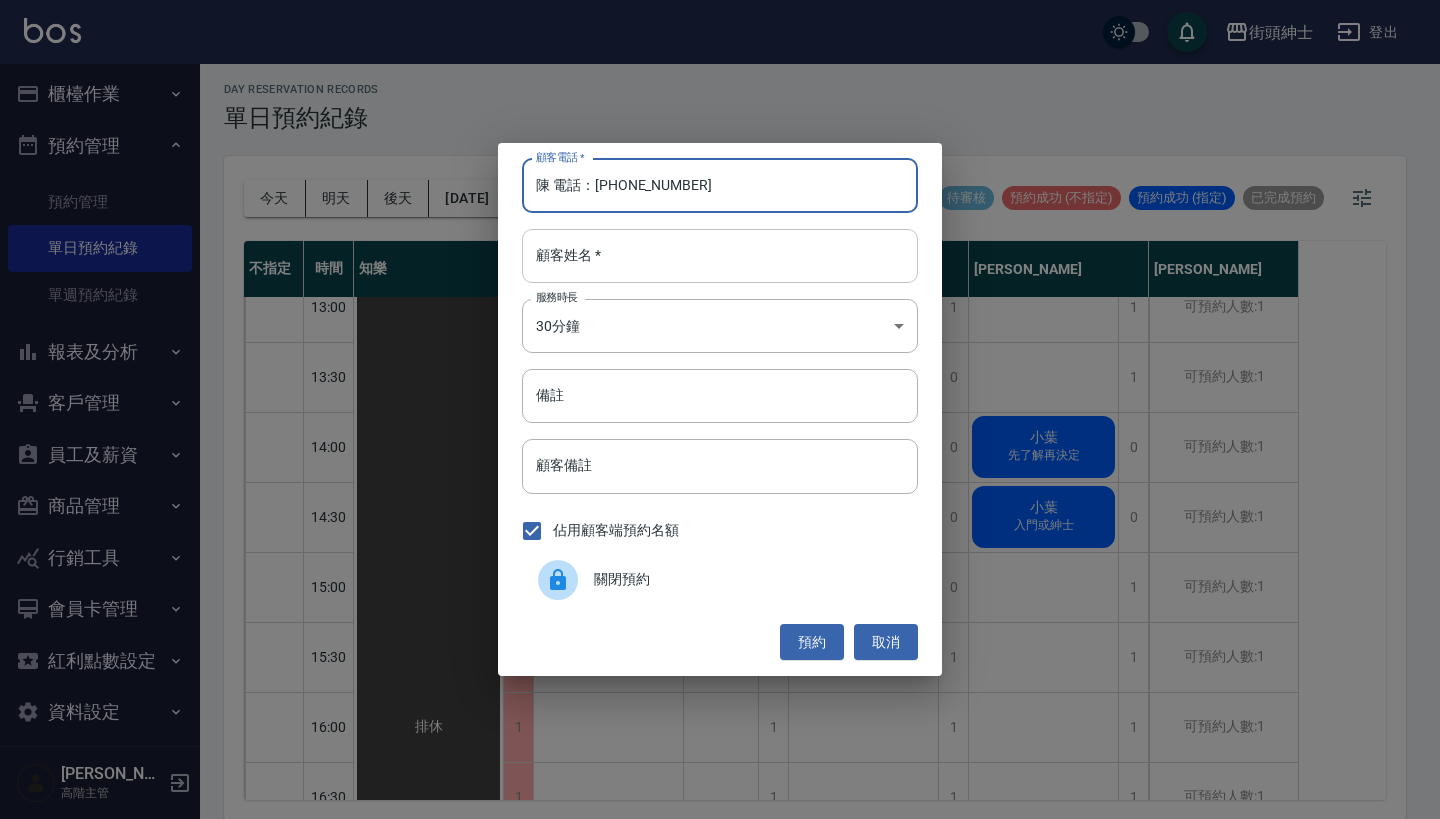 type on "陳 電話：[PHONE_NUMBER]" 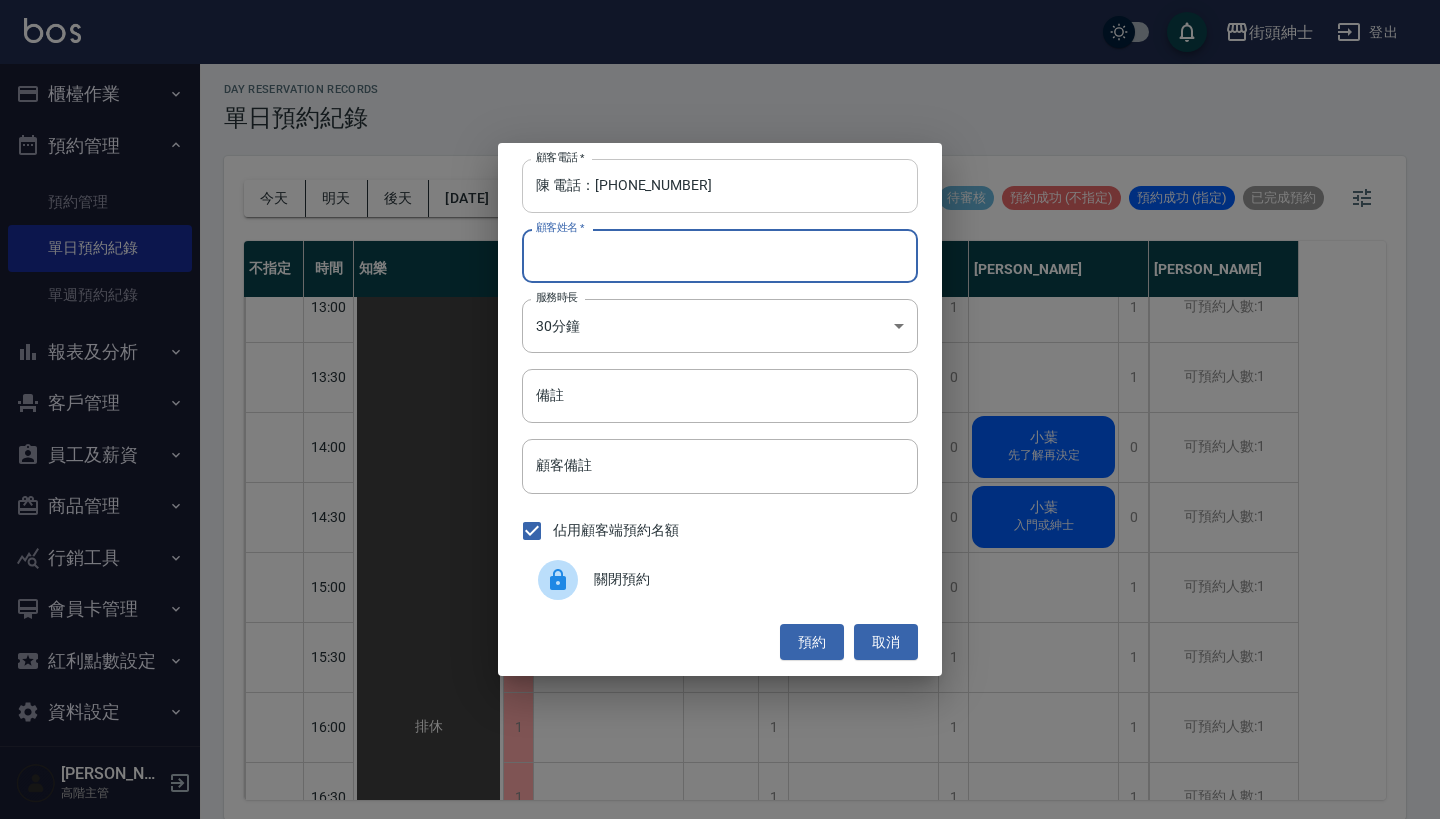 paste on "陳 電話：[PHONE_NUMBER]" 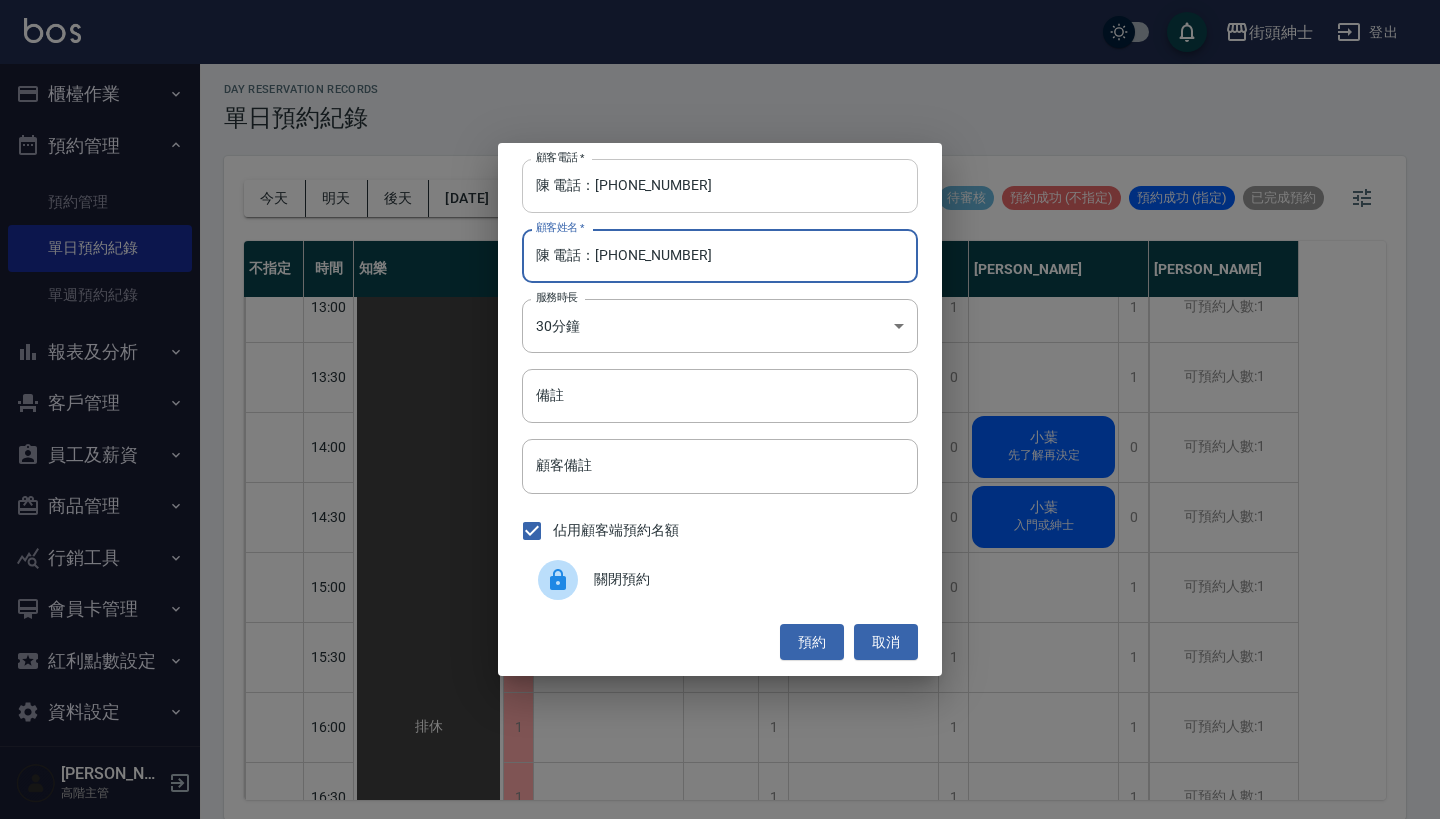 type on "陳 電話：[PHONE_NUMBER]" 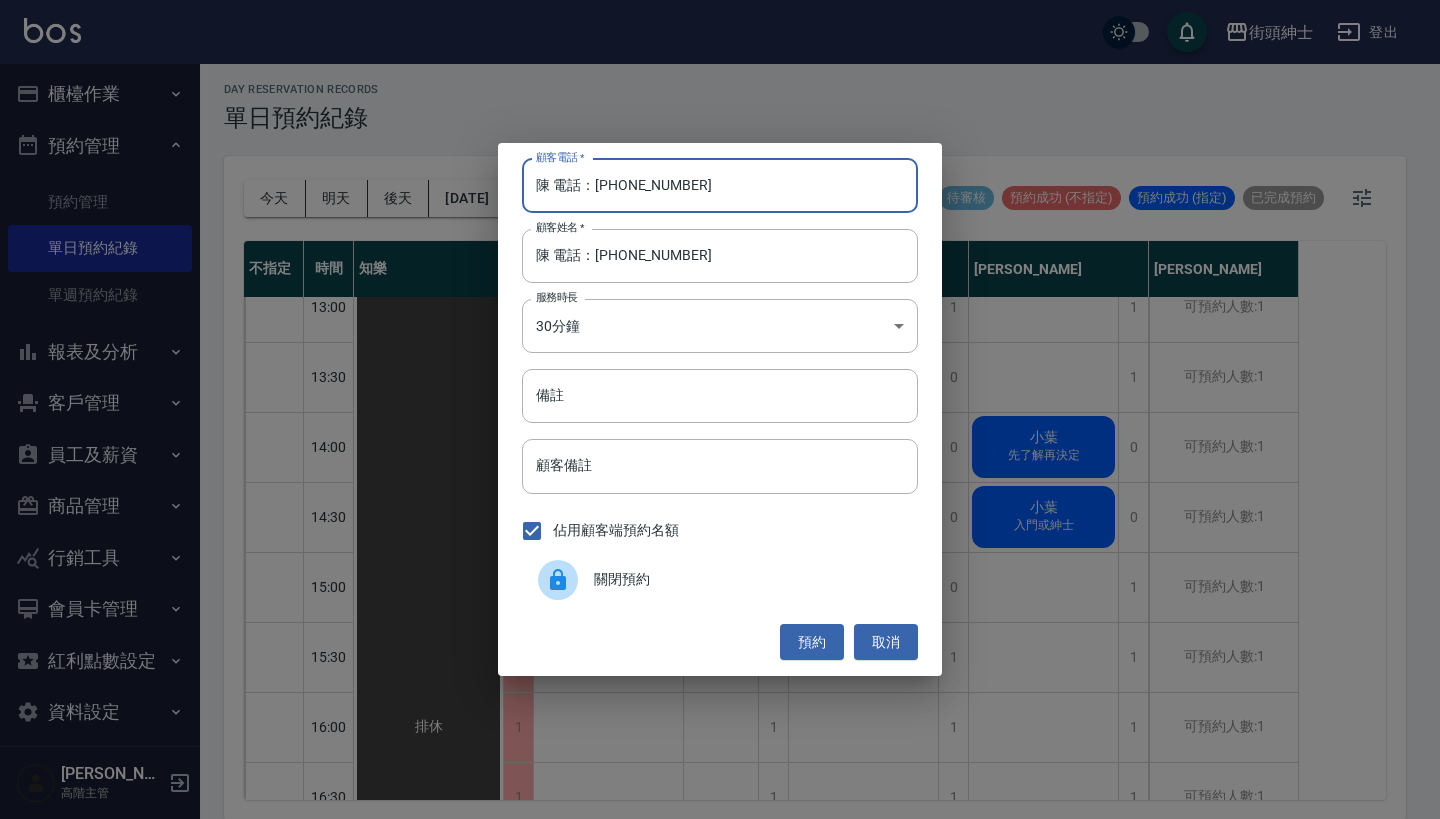 drag, startPoint x: 598, startPoint y: 186, endPoint x: 522, endPoint y: 186, distance: 76 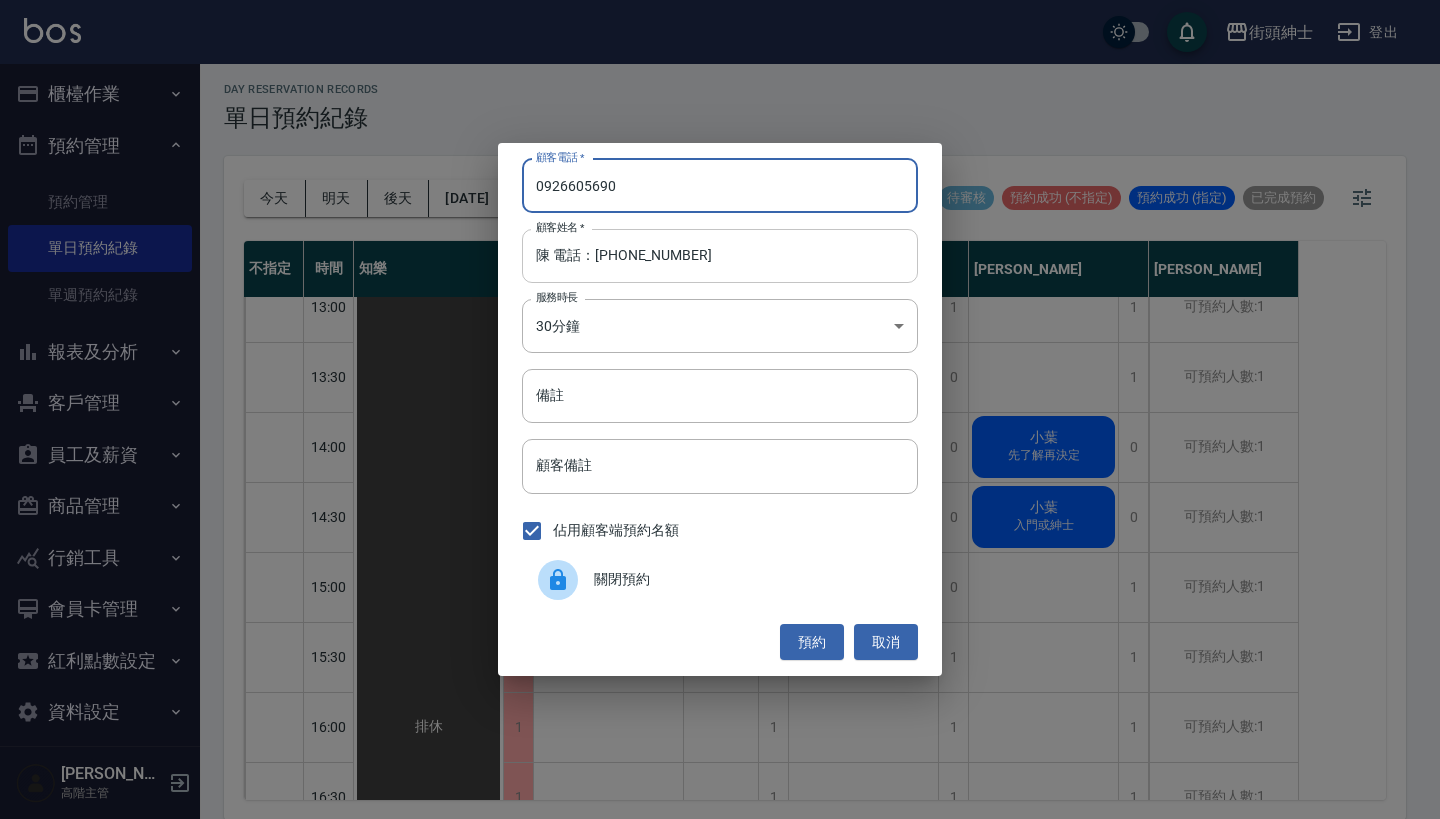 type on "0926605690" 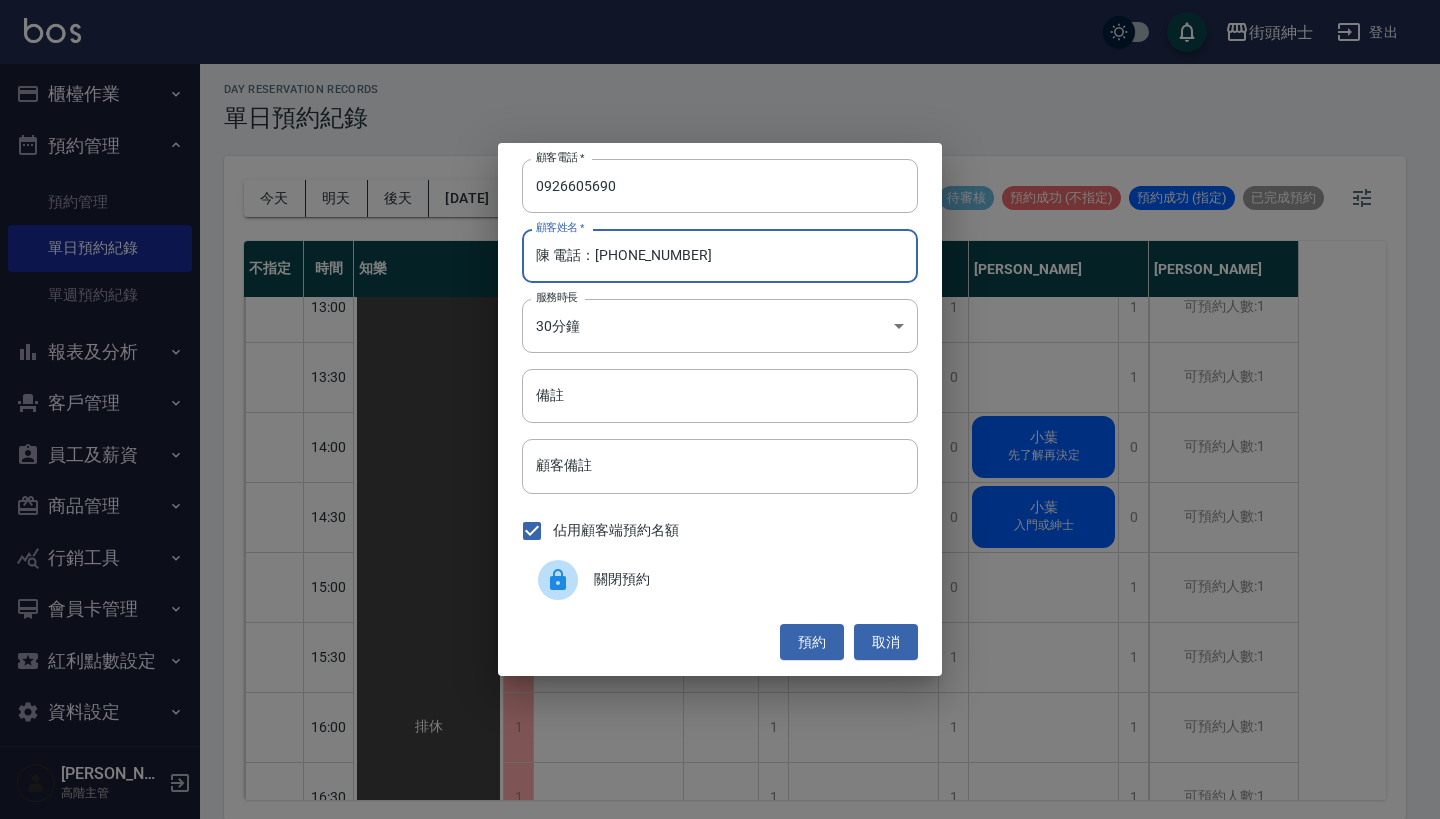 drag, startPoint x: 704, startPoint y: 260, endPoint x: 544, endPoint y: 259, distance: 160.00313 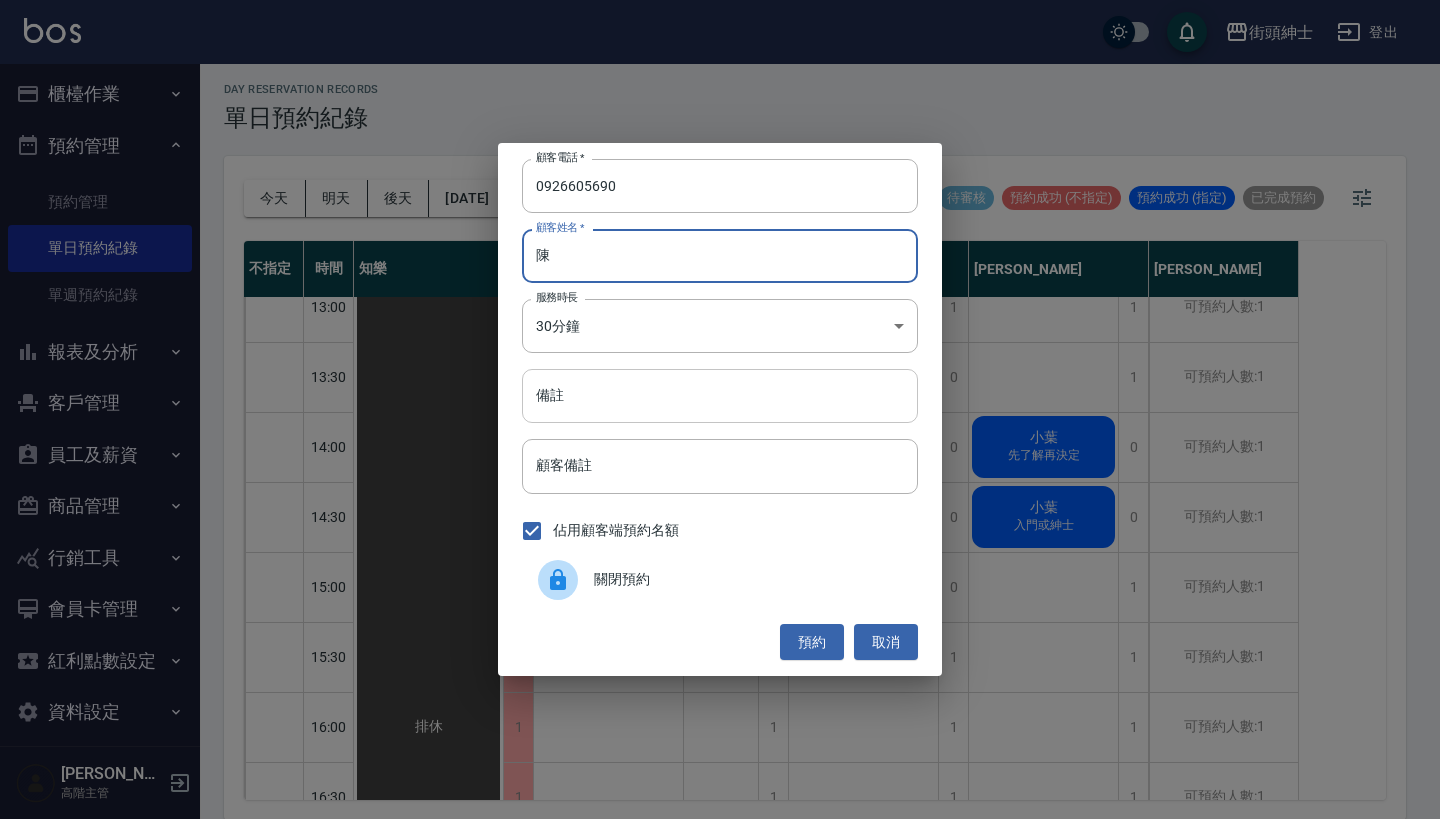 type on "陳" 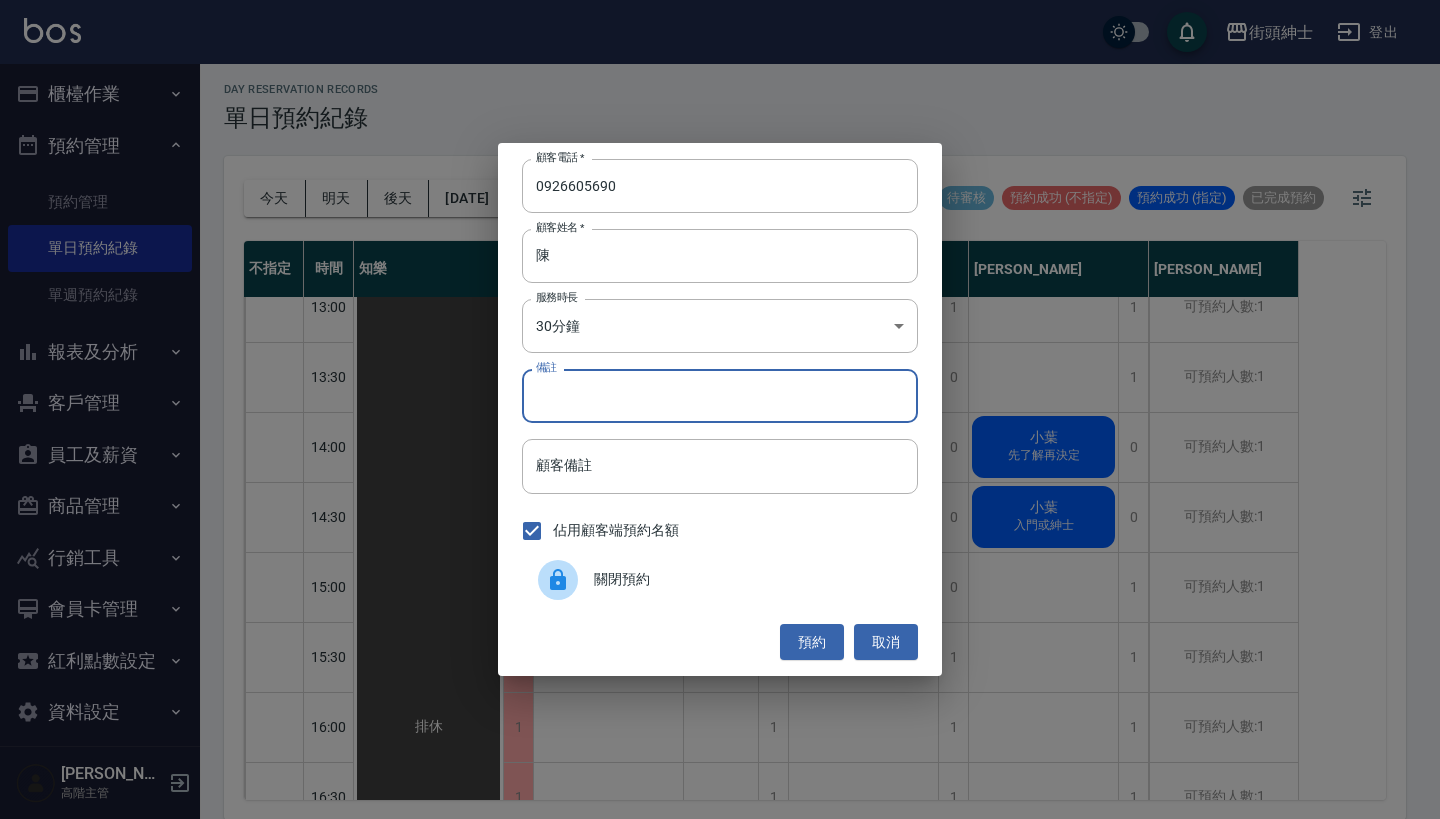 click on "備註" at bounding box center (720, 396) 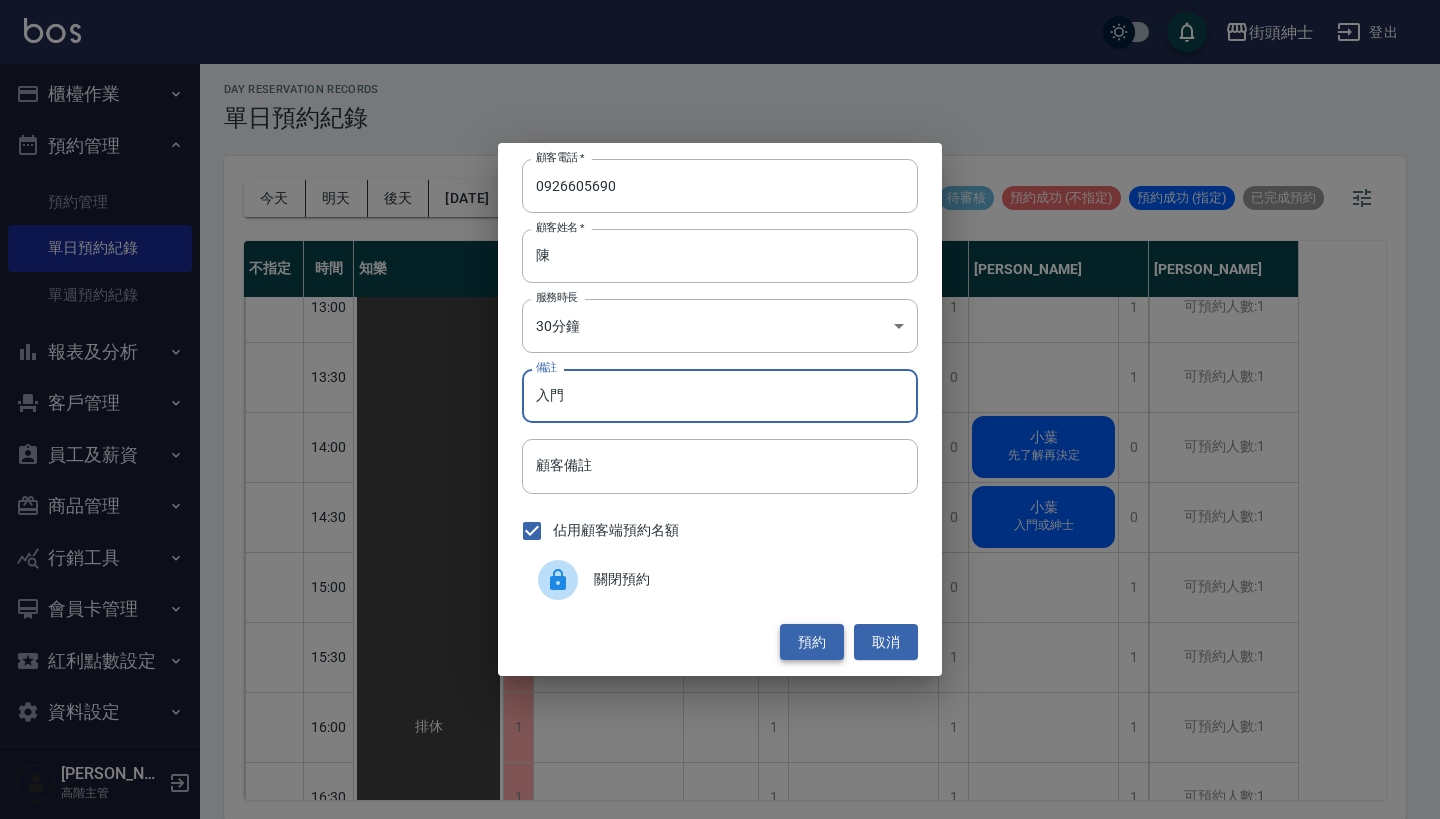 type on "入門" 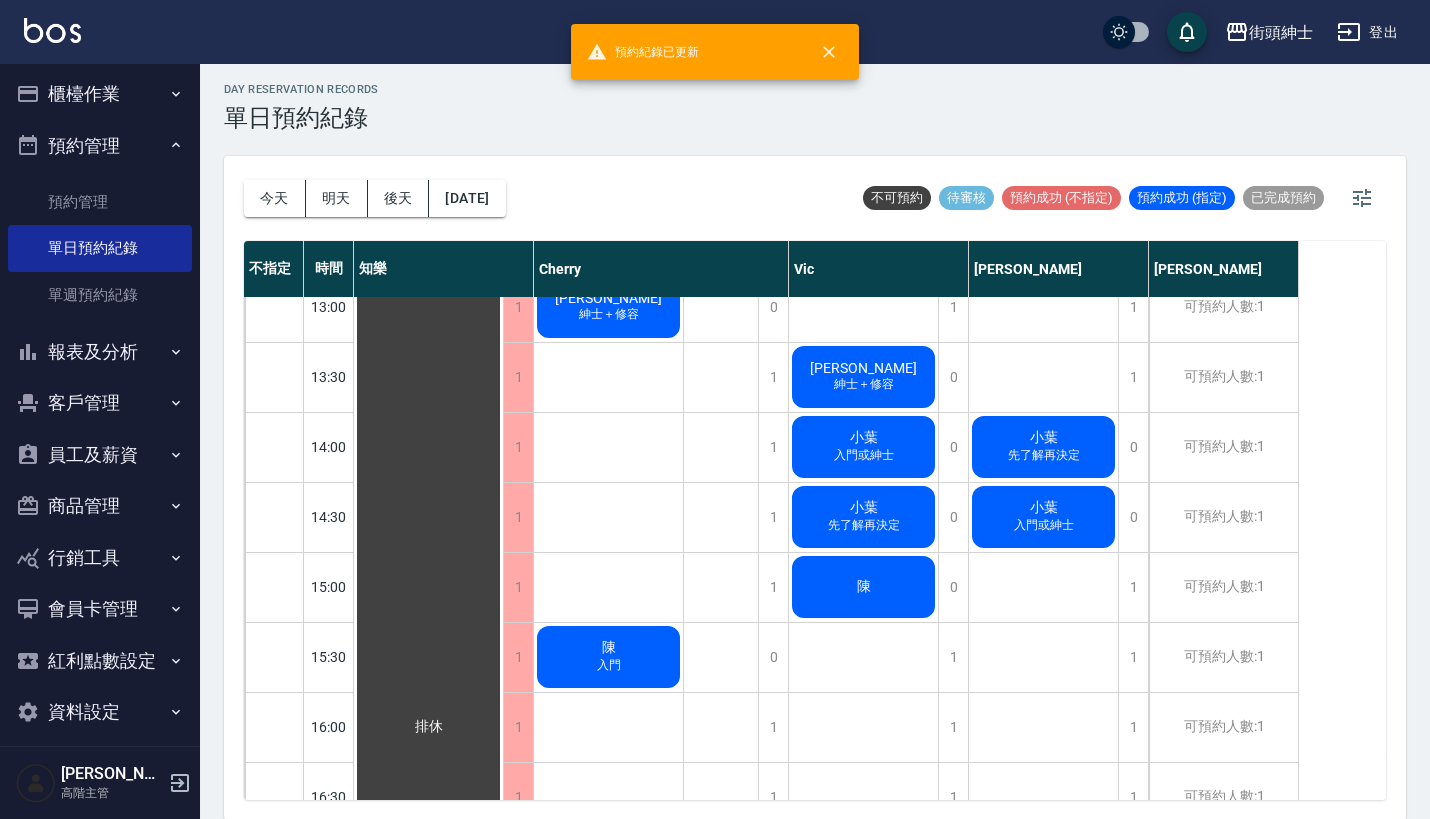 click on "陳" at bounding box center (428, 727) 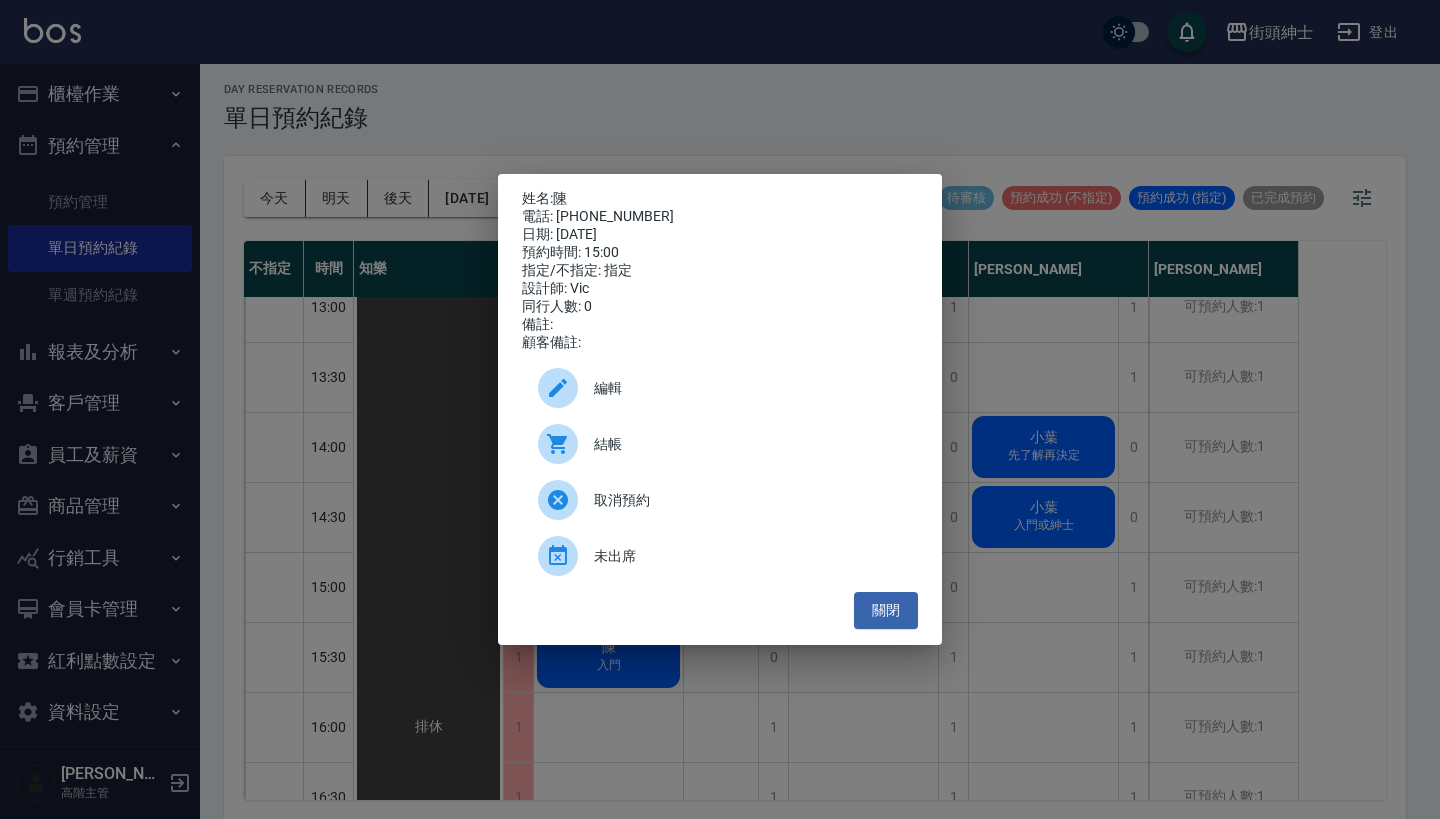 click on "編輯" at bounding box center [720, 388] 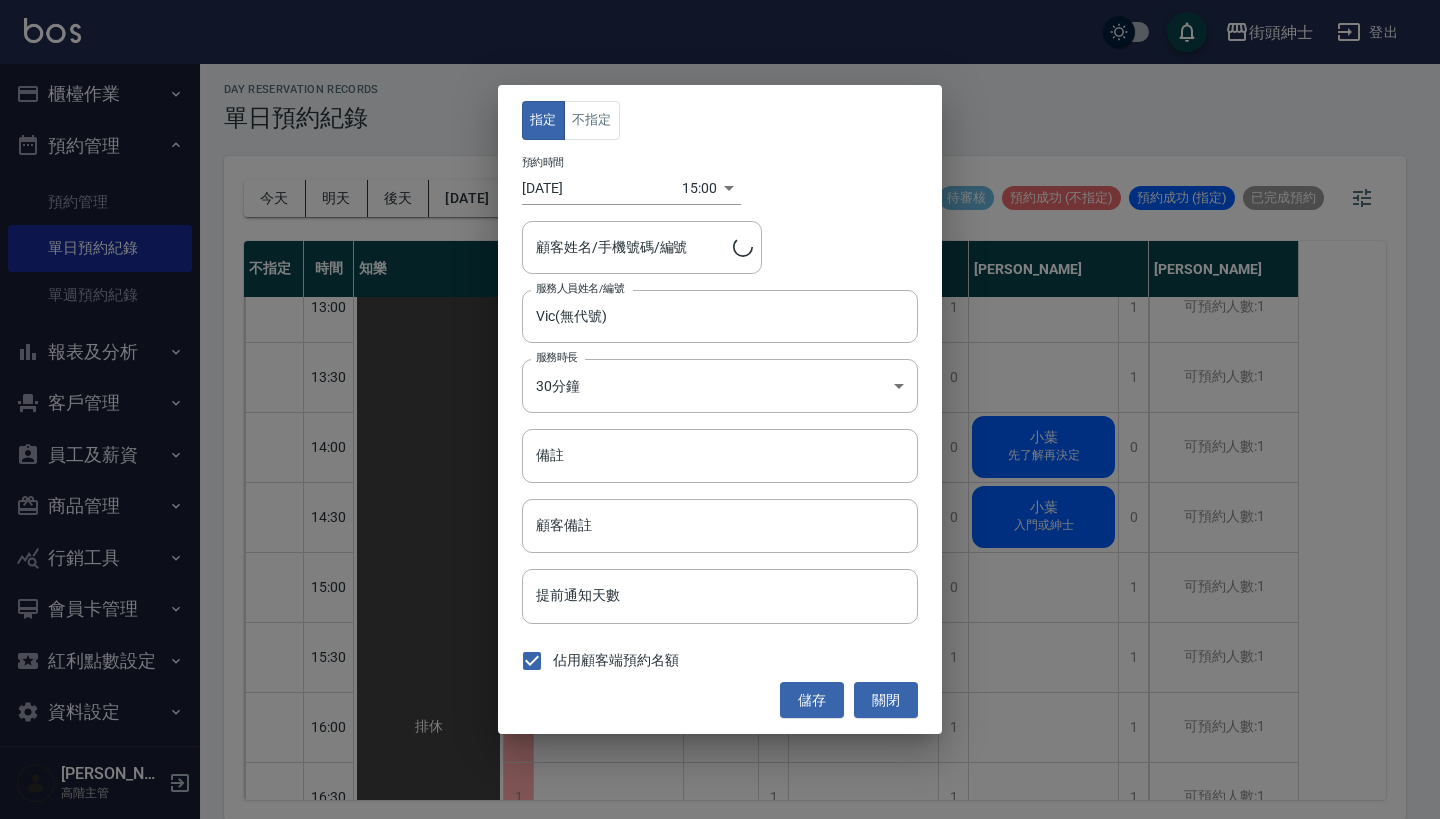 type on "陳/0926605690" 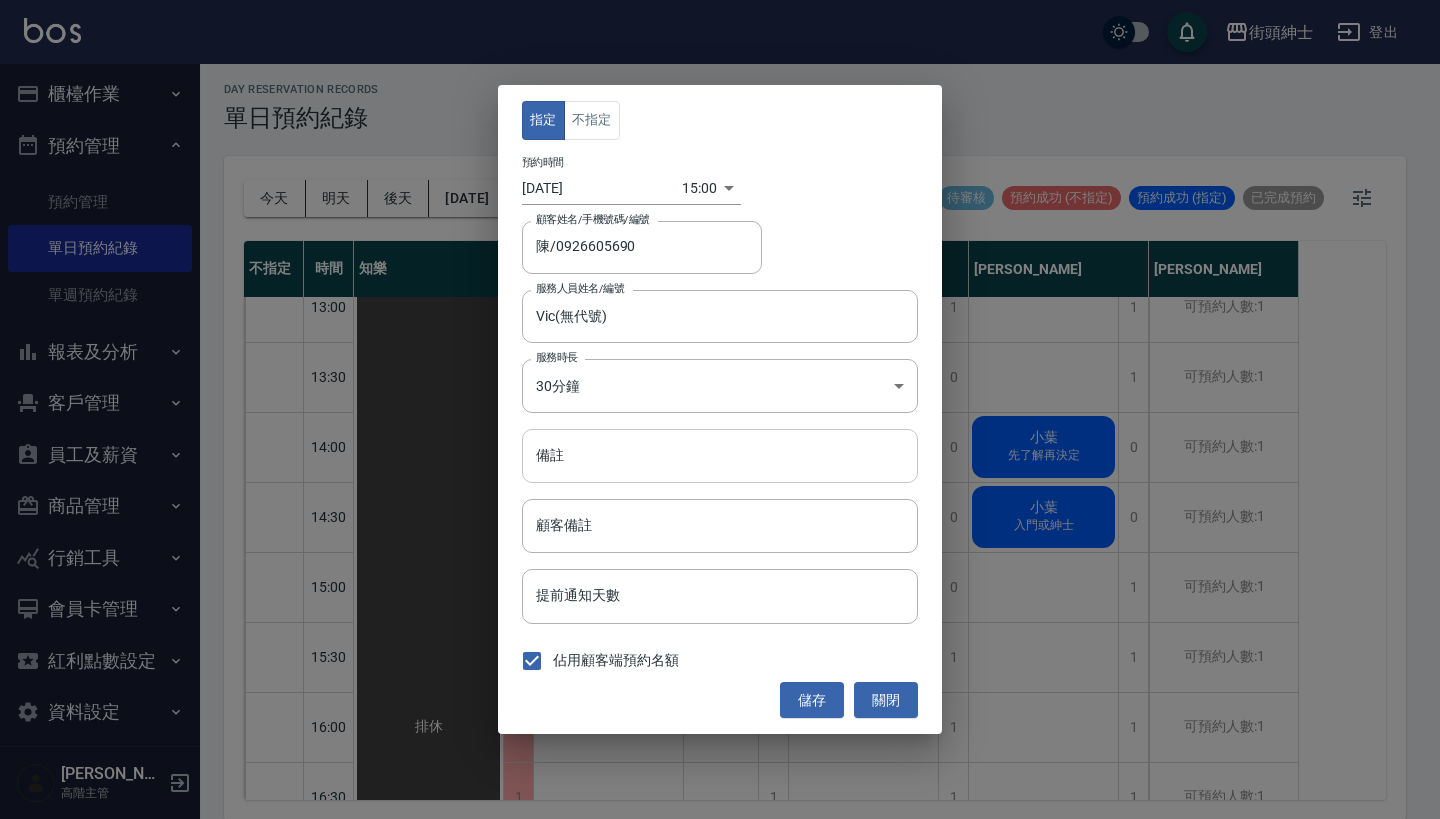click on "備註" at bounding box center [720, 456] 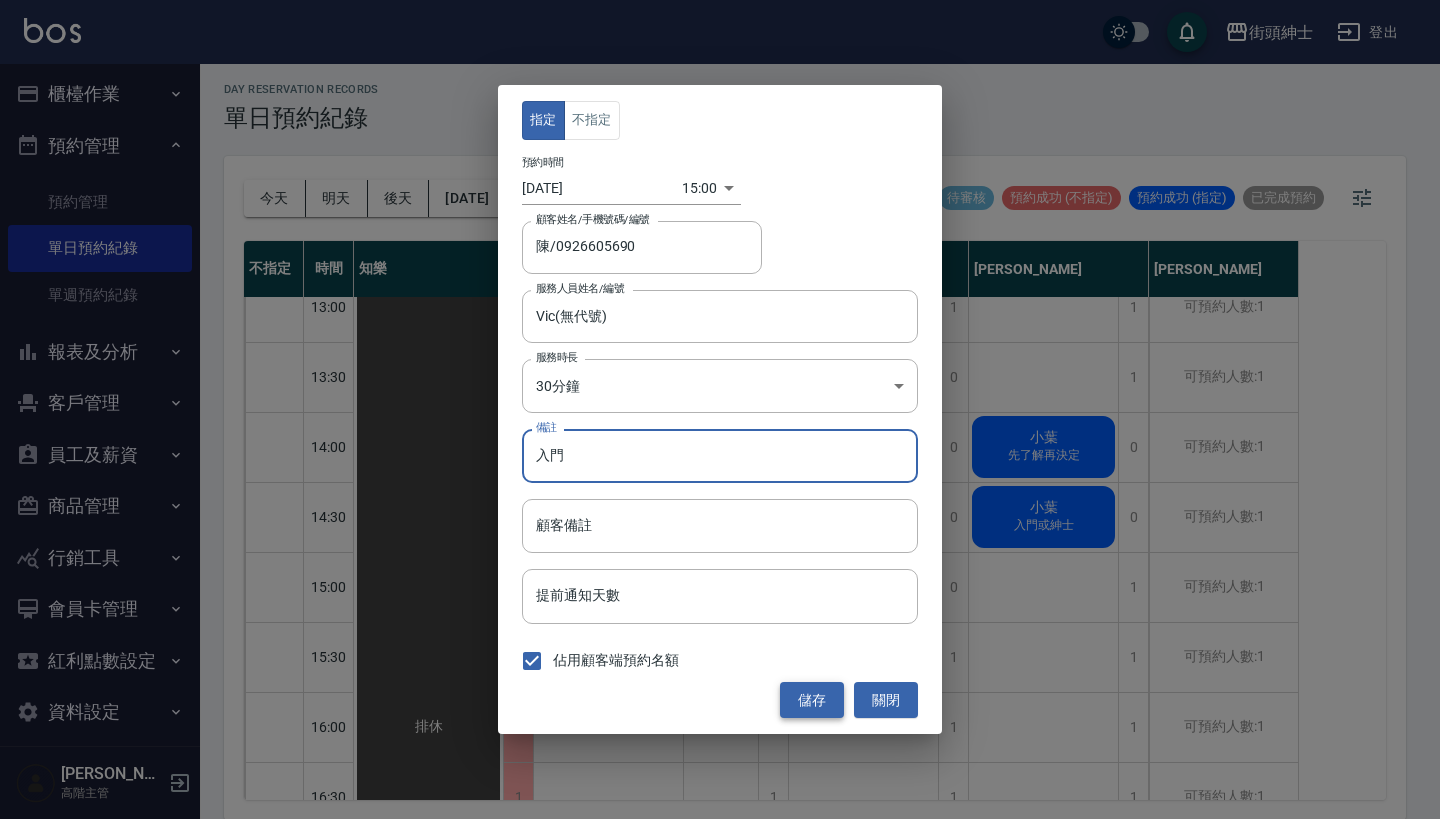 type on "入門" 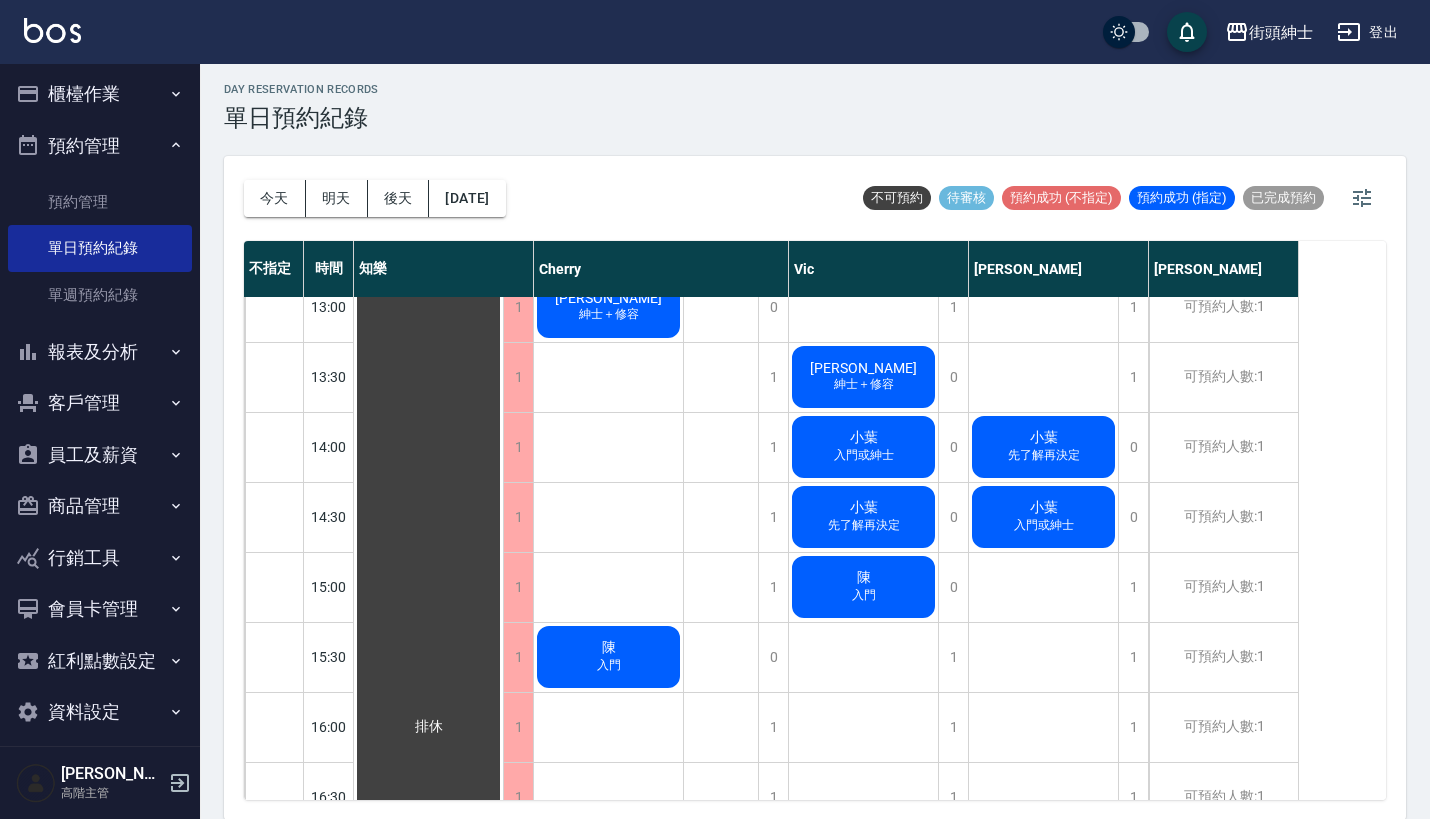 click on "報表及分析" at bounding box center [100, 352] 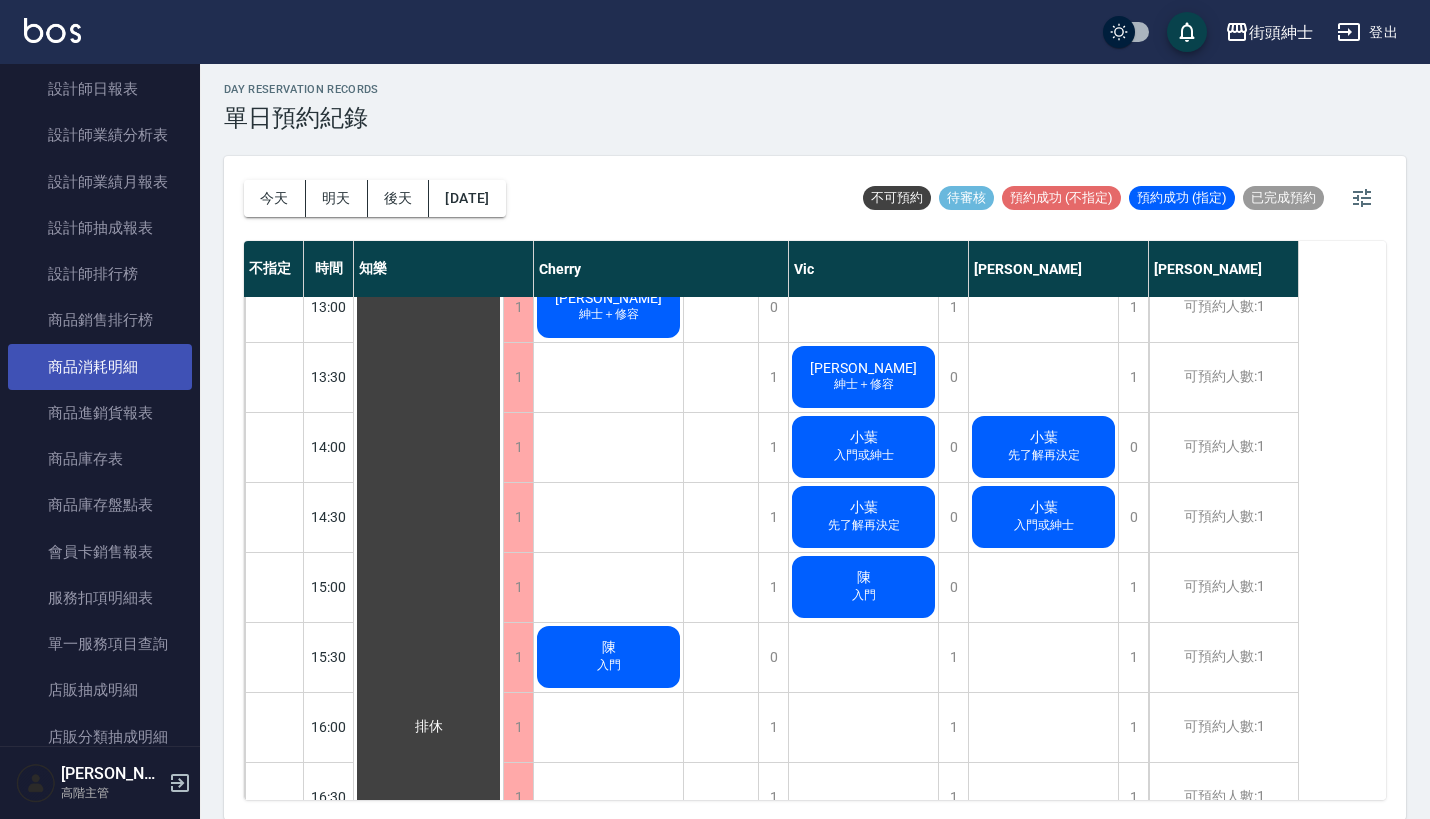 scroll, scrollTop: 1010, scrollLeft: 0, axis: vertical 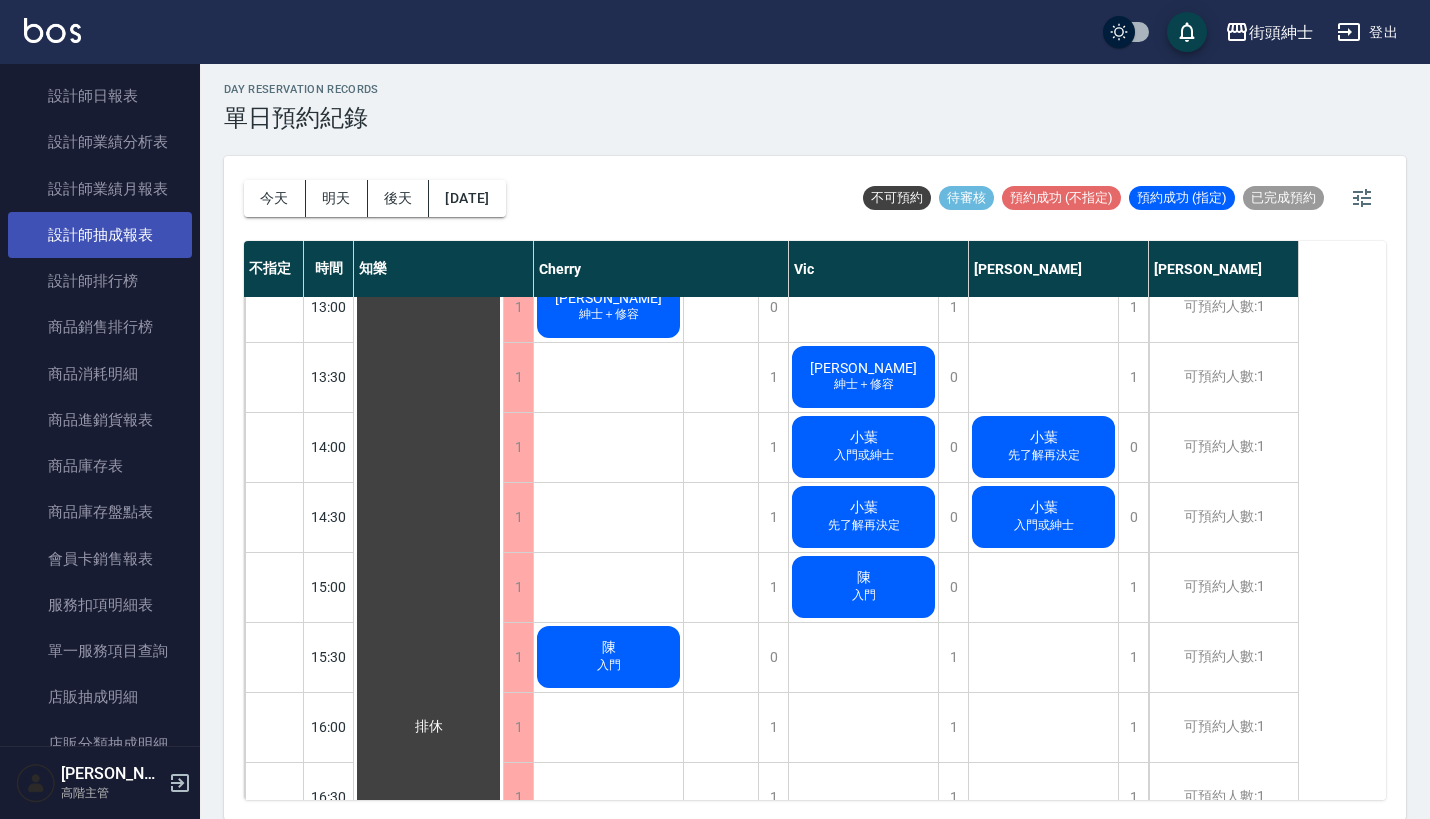 click on "設計師抽成報表" at bounding box center (100, 235) 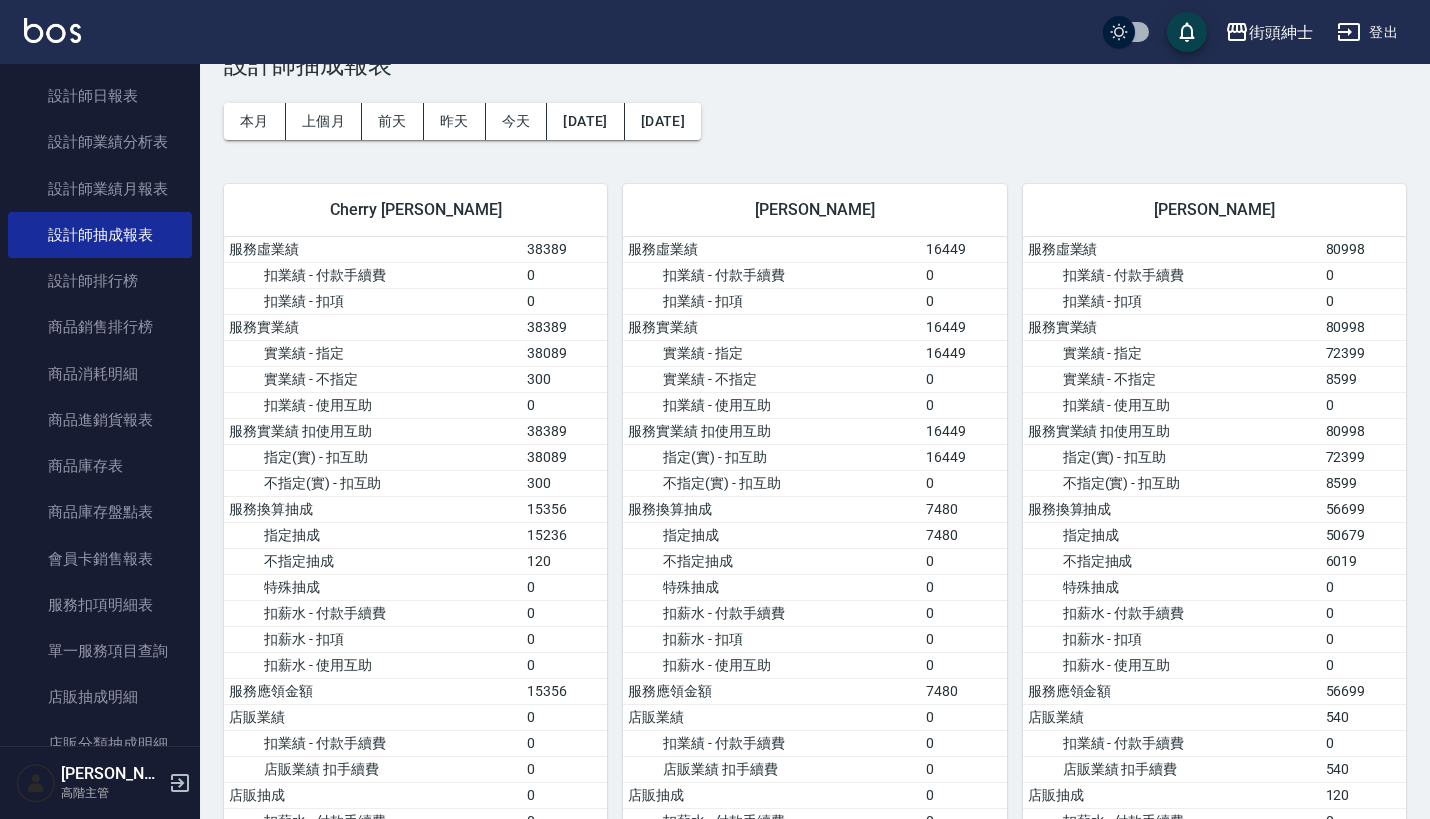 scroll, scrollTop: 0, scrollLeft: 0, axis: both 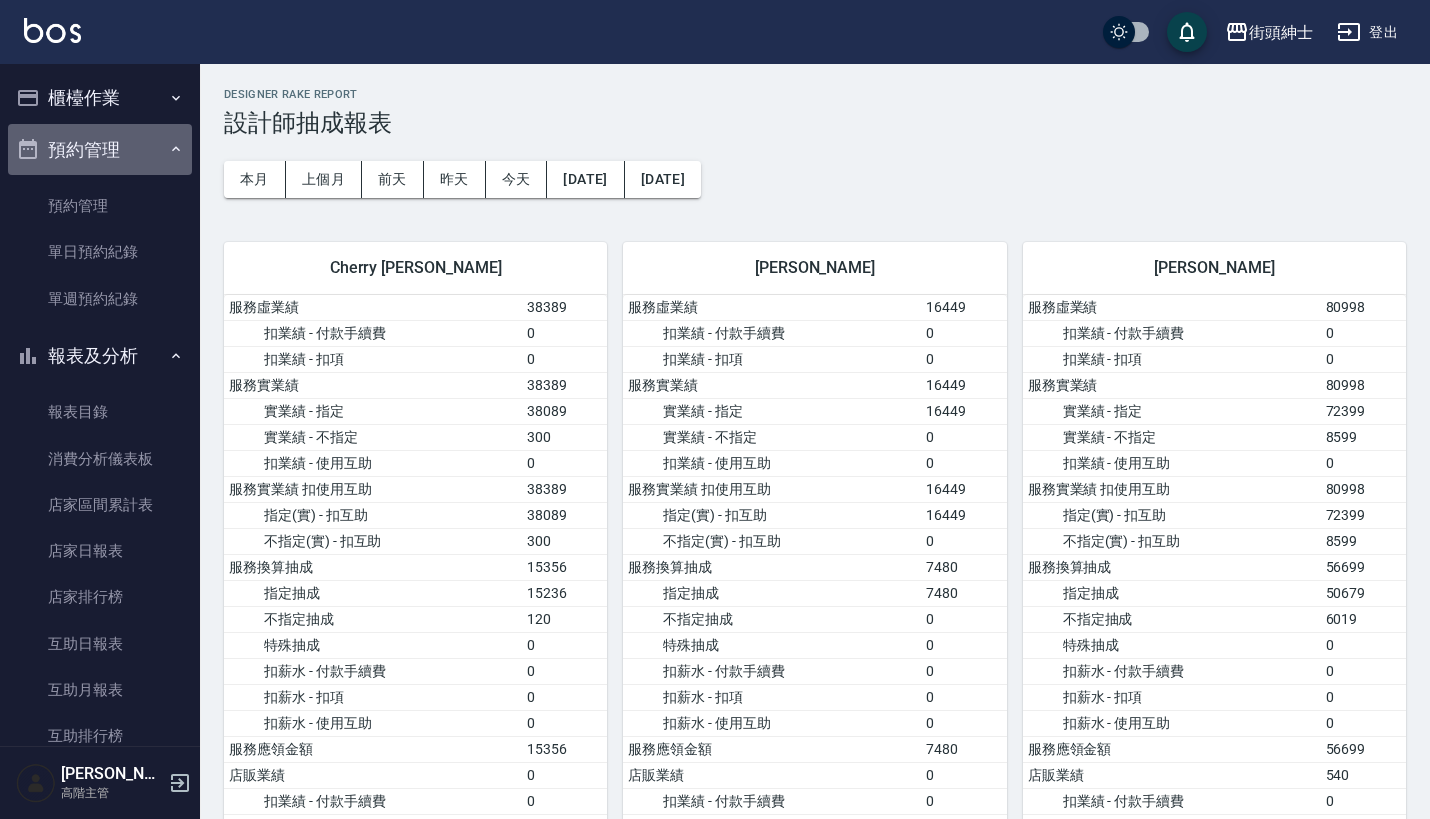 click on "預約管理" at bounding box center (100, 150) 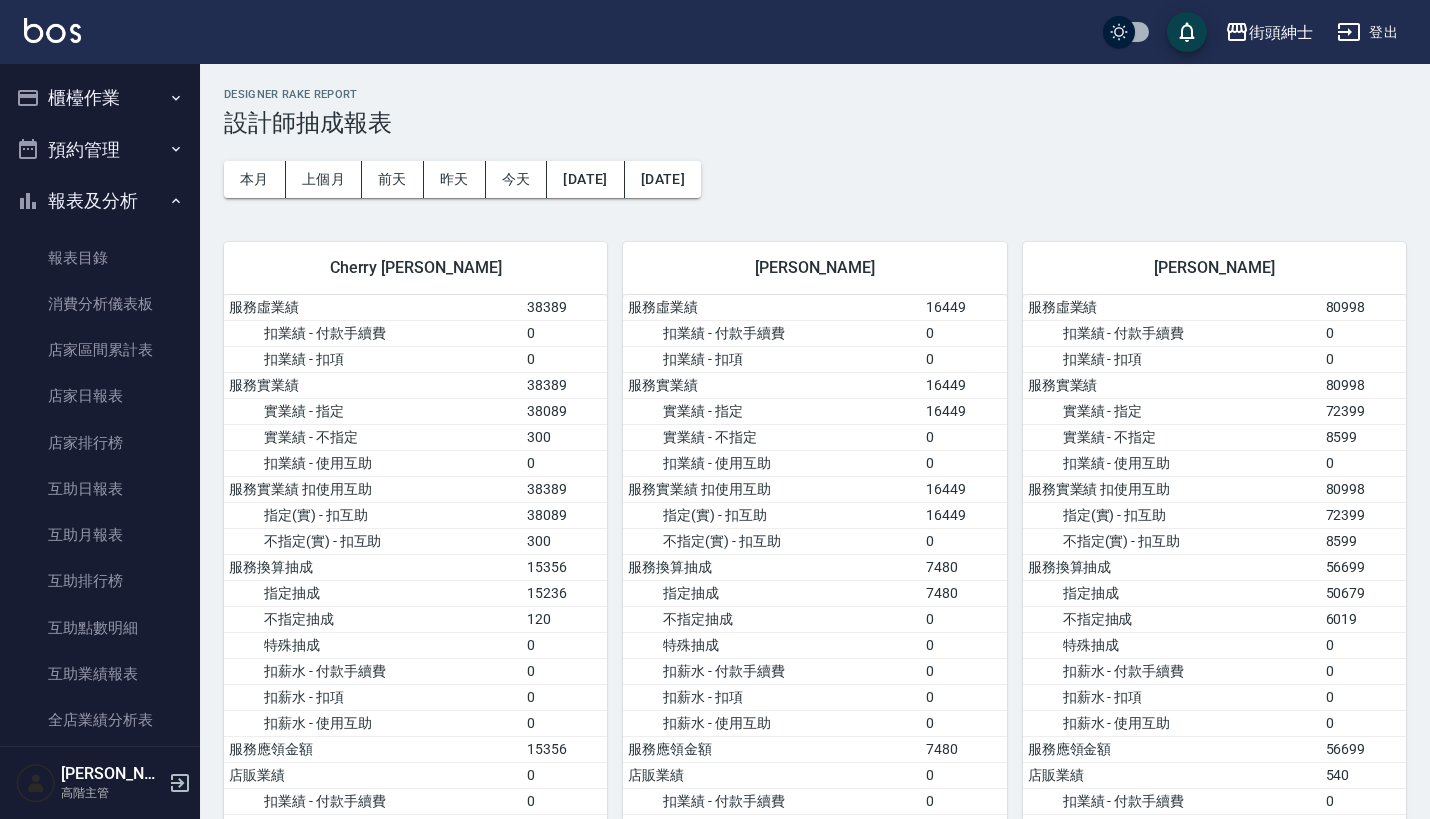 scroll, scrollTop: -1, scrollLeft: 0, axis: vertical 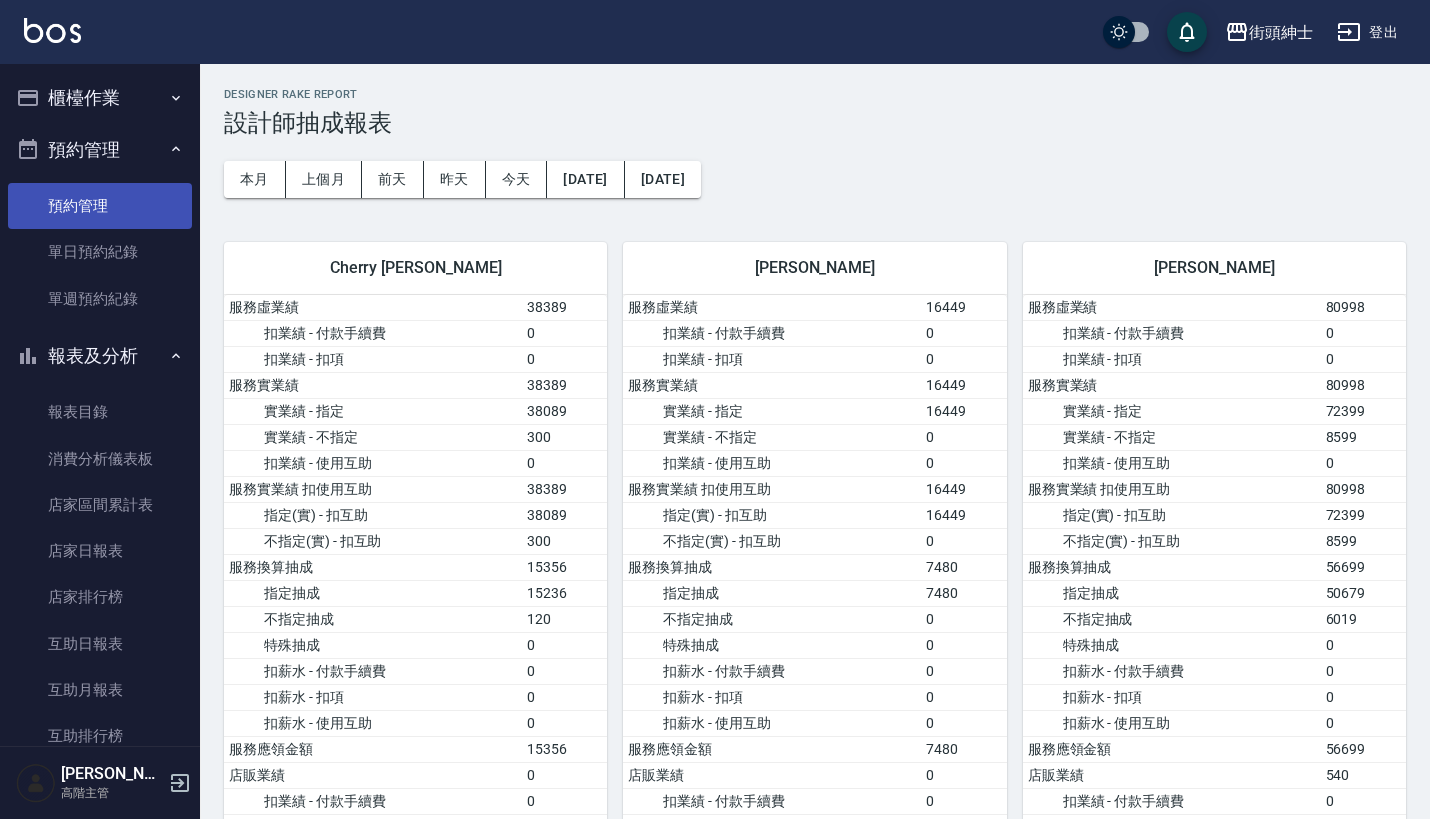 click on "預約管理" at bounding box center (100, 206) 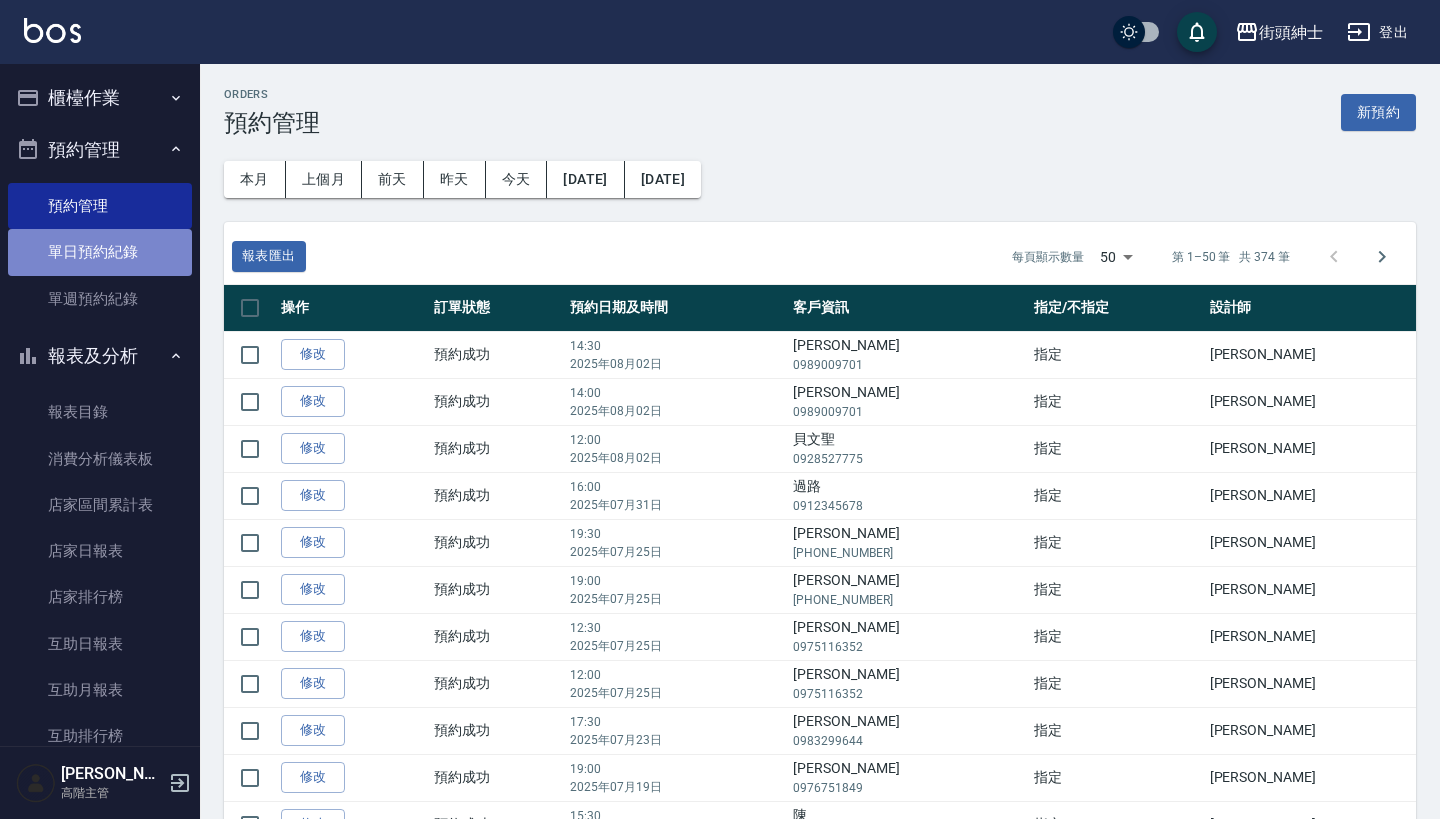click on "單日預約紀錄" at bounding box center [100, 252] 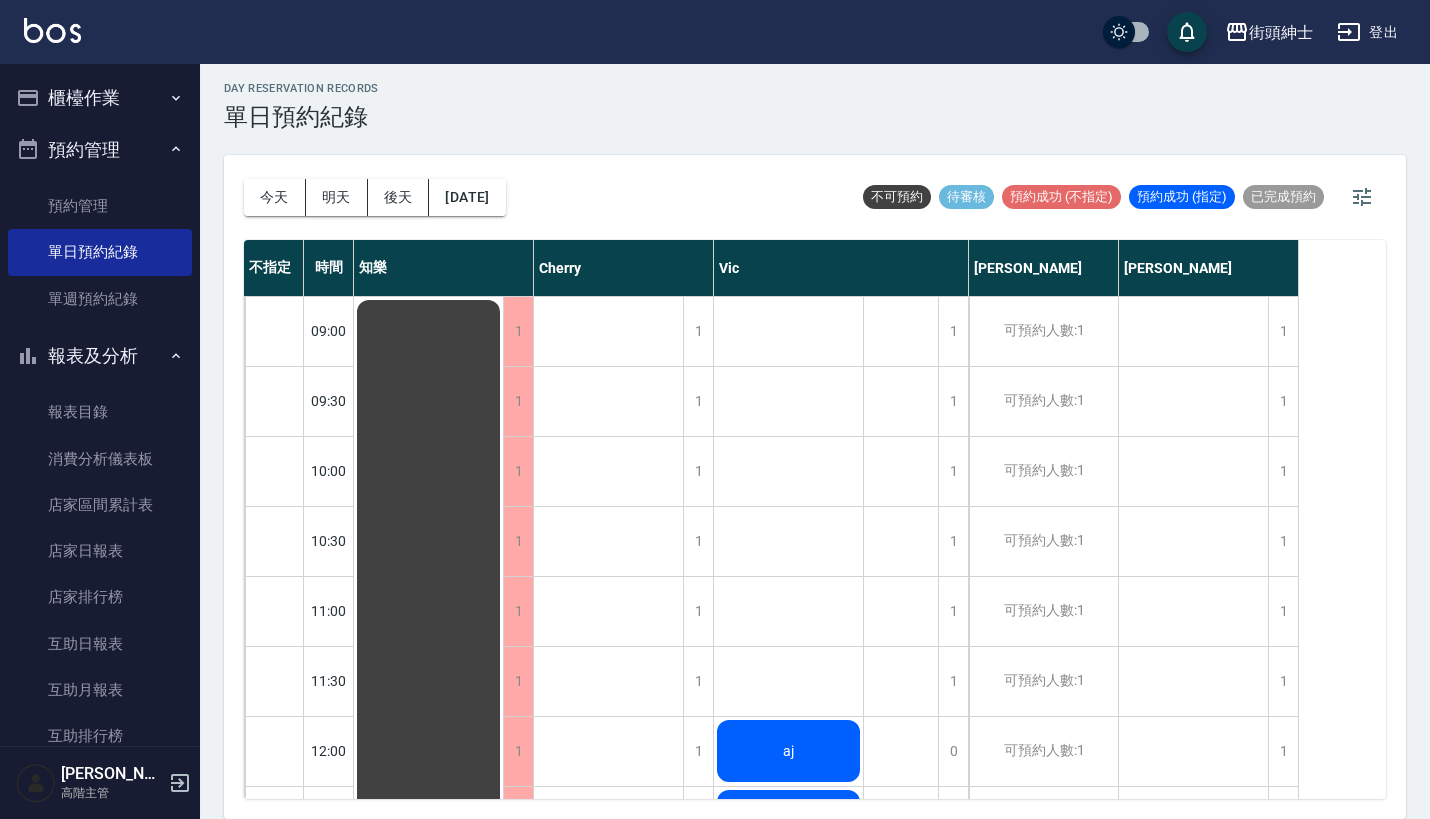 scroll, scrollTop: 5, scrollLeft: 0, axis: vertical 